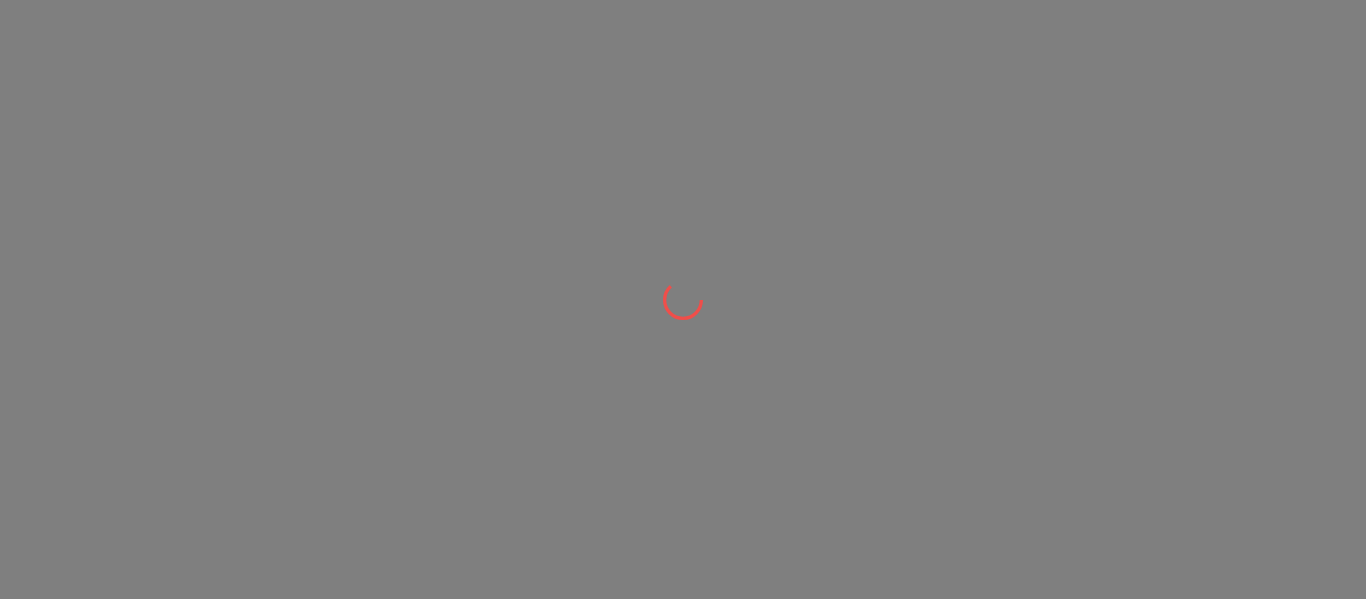scroll, scrollTop: 0, scrollLeft: 0, axis: both 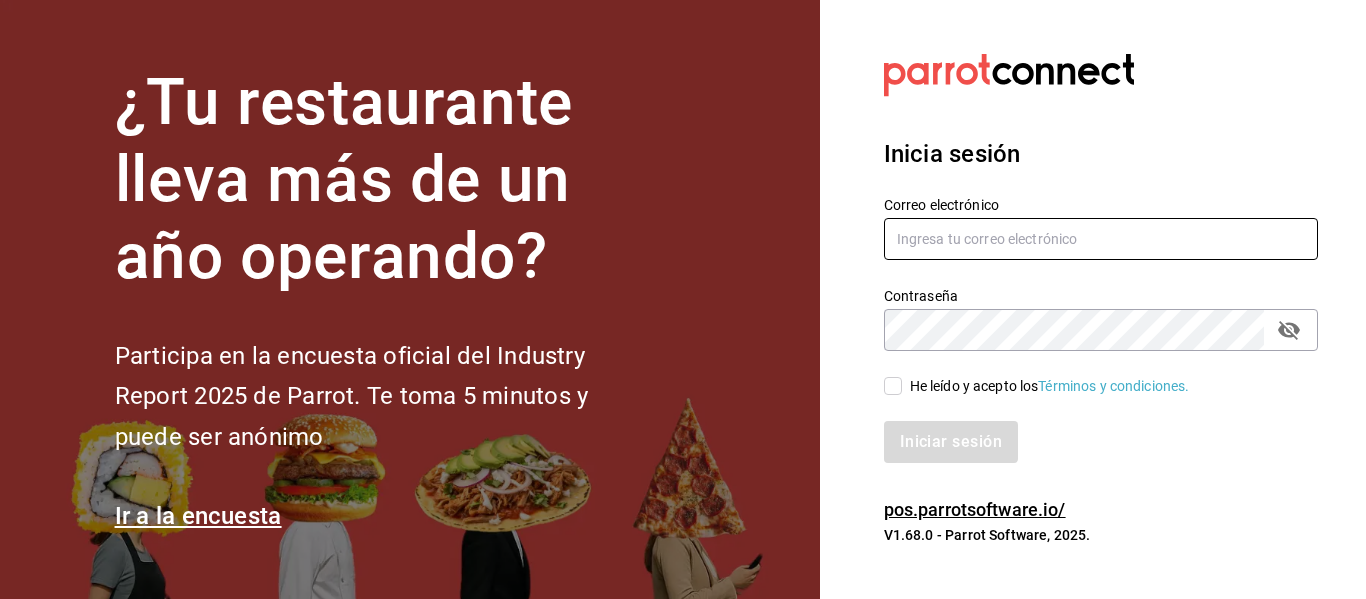 type on "mochomos.arcos@example.com" 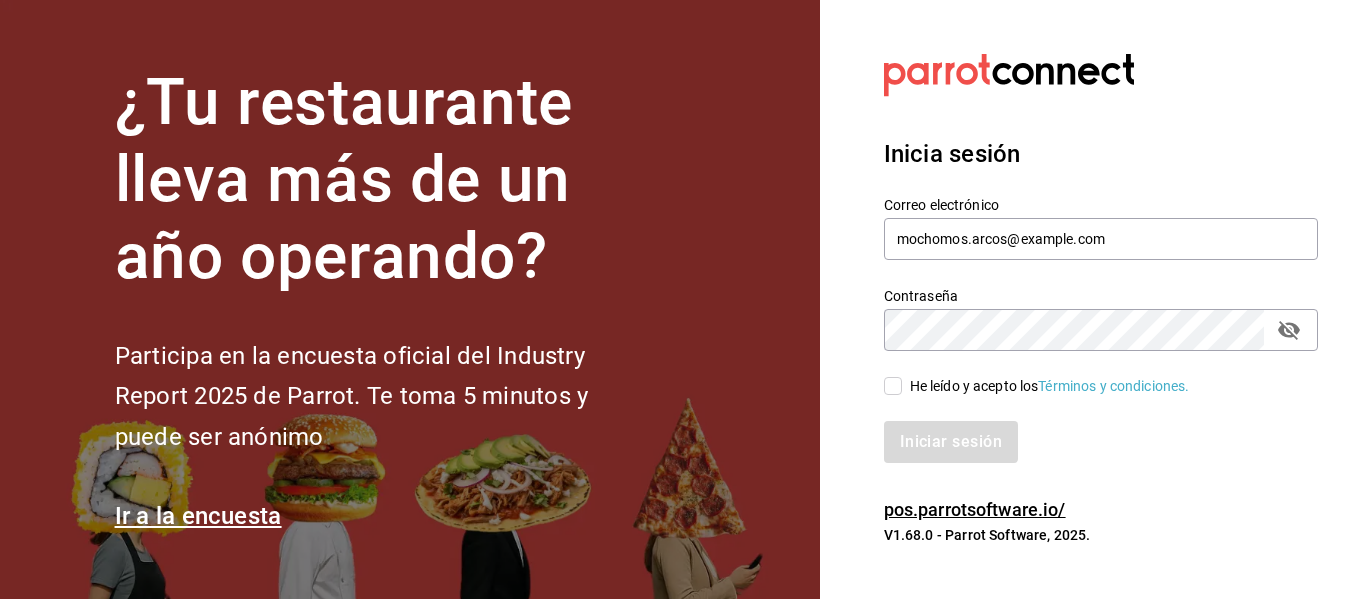 click on "He leído y acepto los  Términos y condiciones." at bounding box center (893, 386) 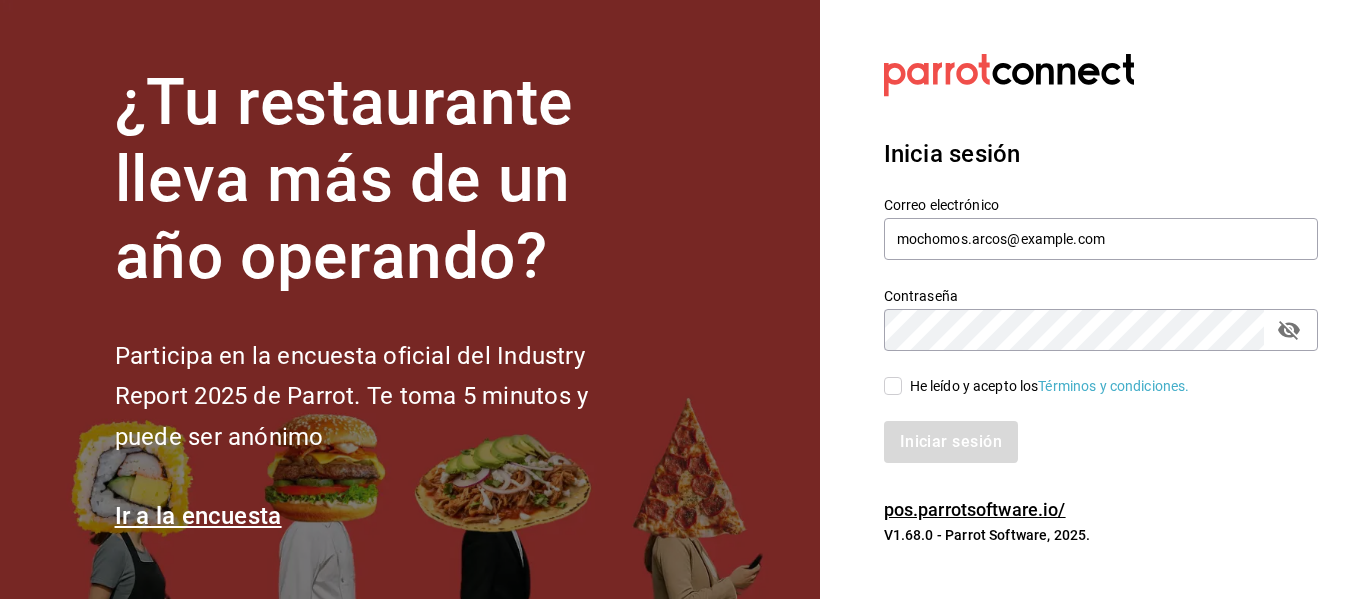 checkbox on "true" 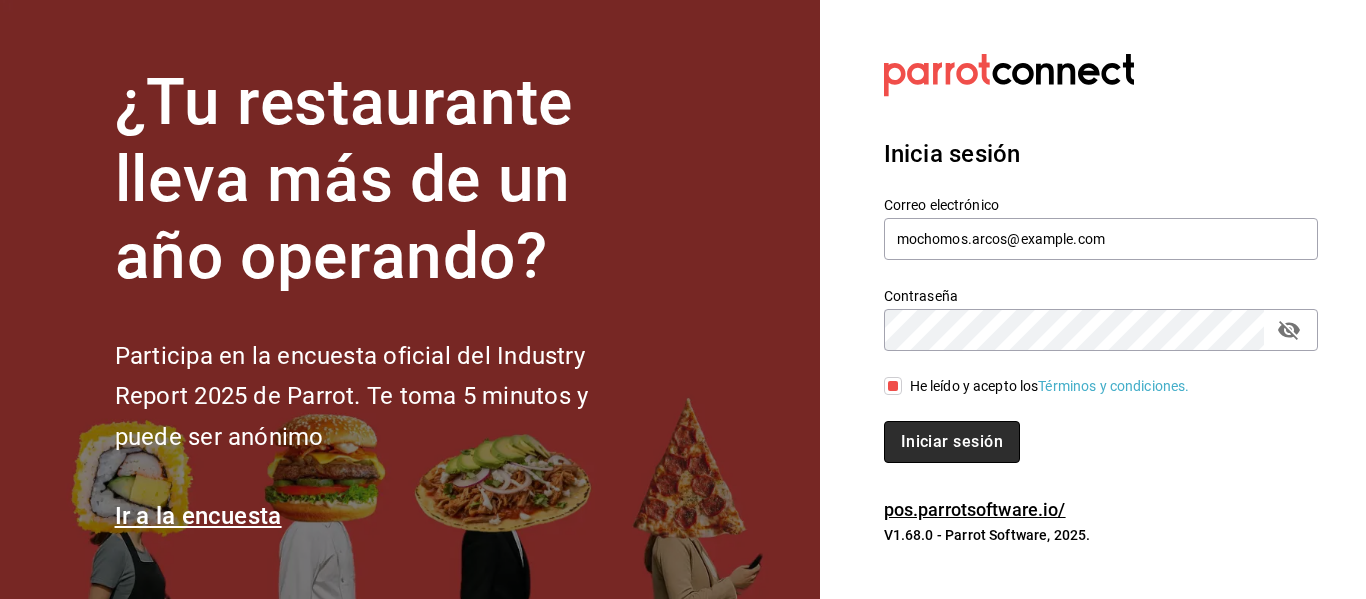 click on "Iniciar sesión" at bounding box center (952, 442) 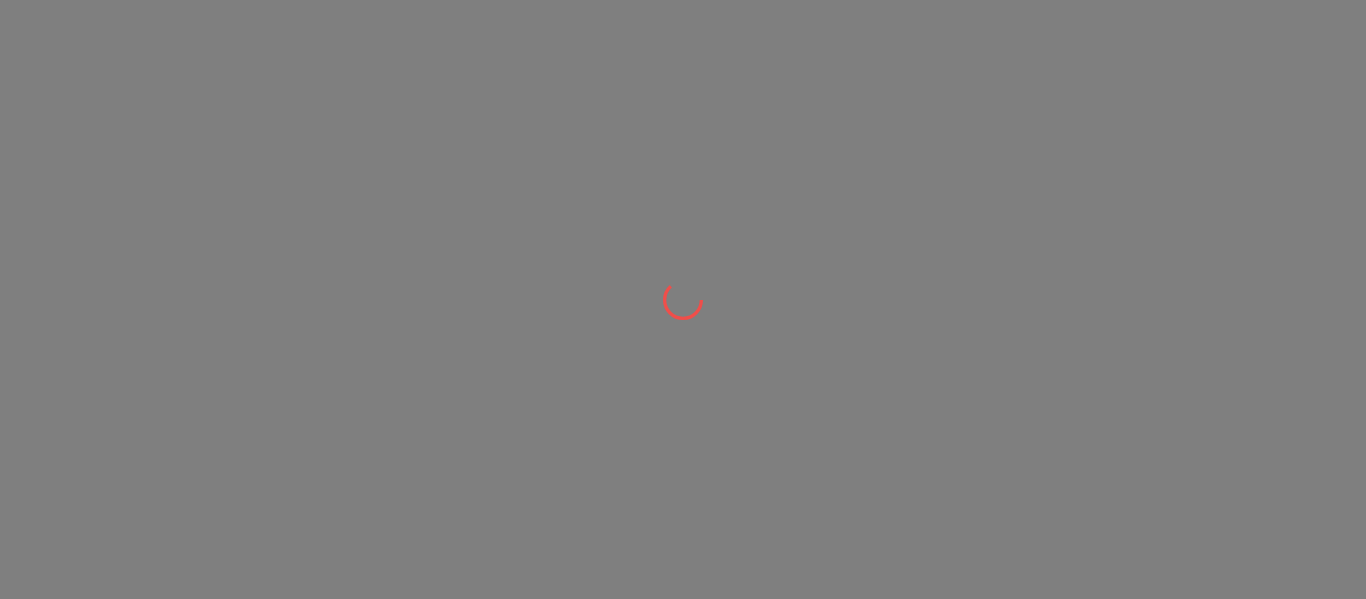 scroll, scrollTop: 0, scrollLeft: 0, axis: both 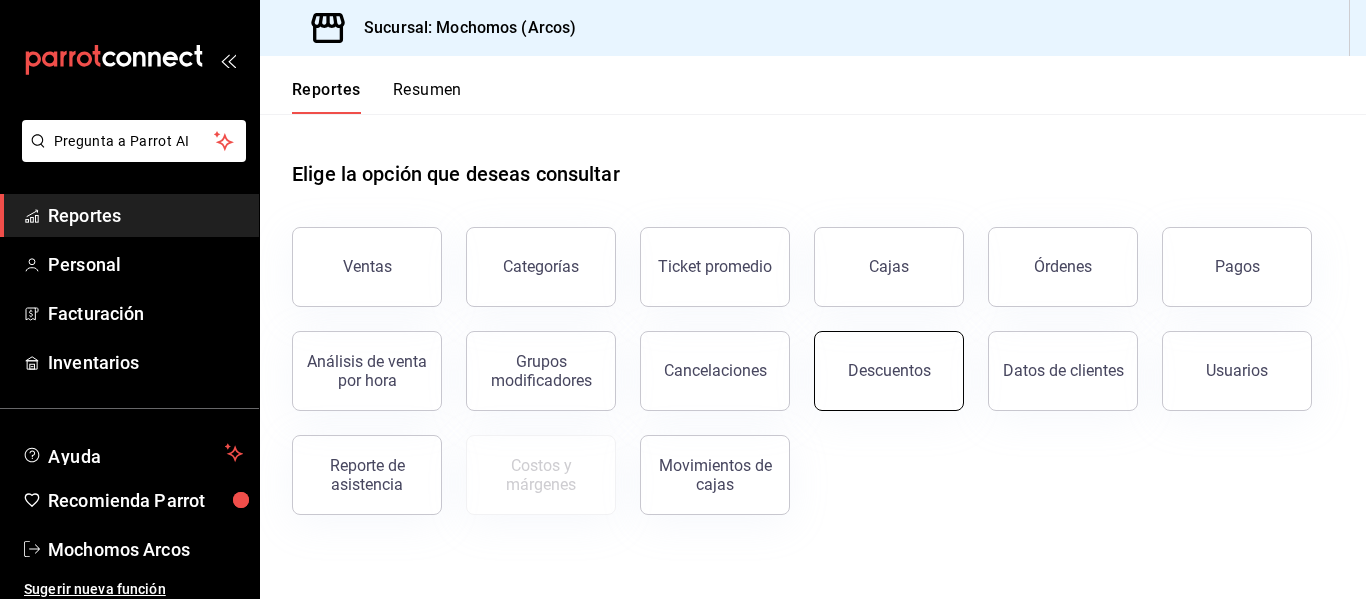 click on "Descuentos" at bounding box center (889, 370) 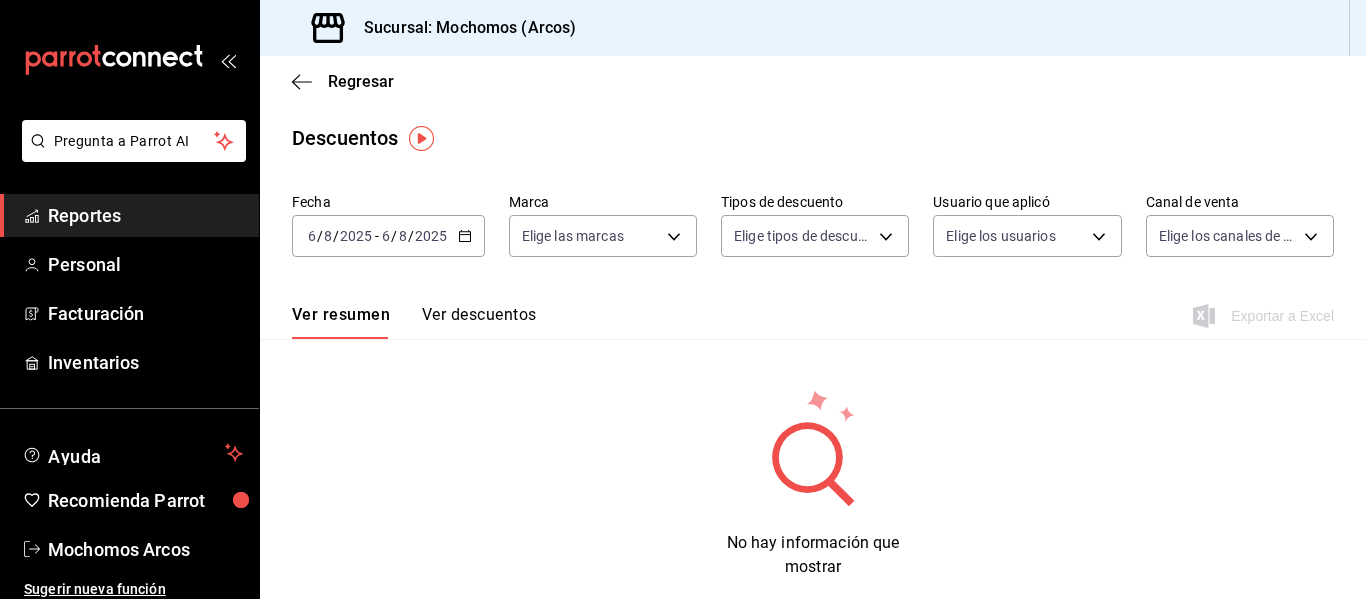 click on "2025" at bounding box center [431, 236] 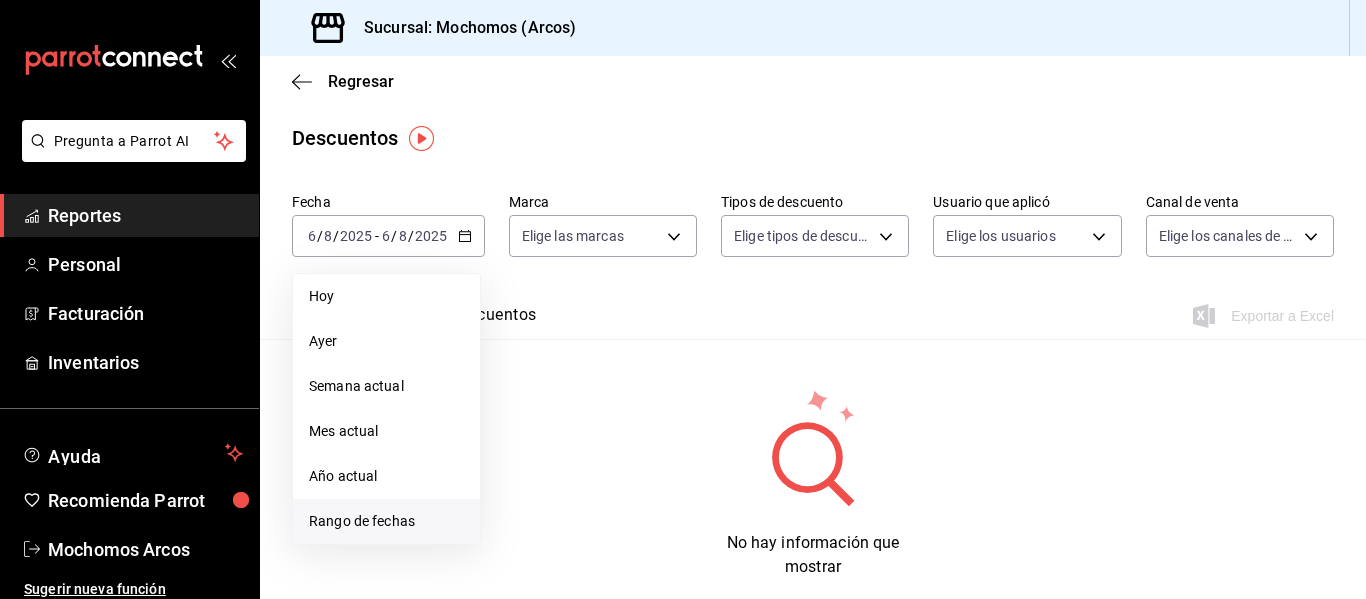 click on "Rango de fechas" at bounding box center [386, 521] 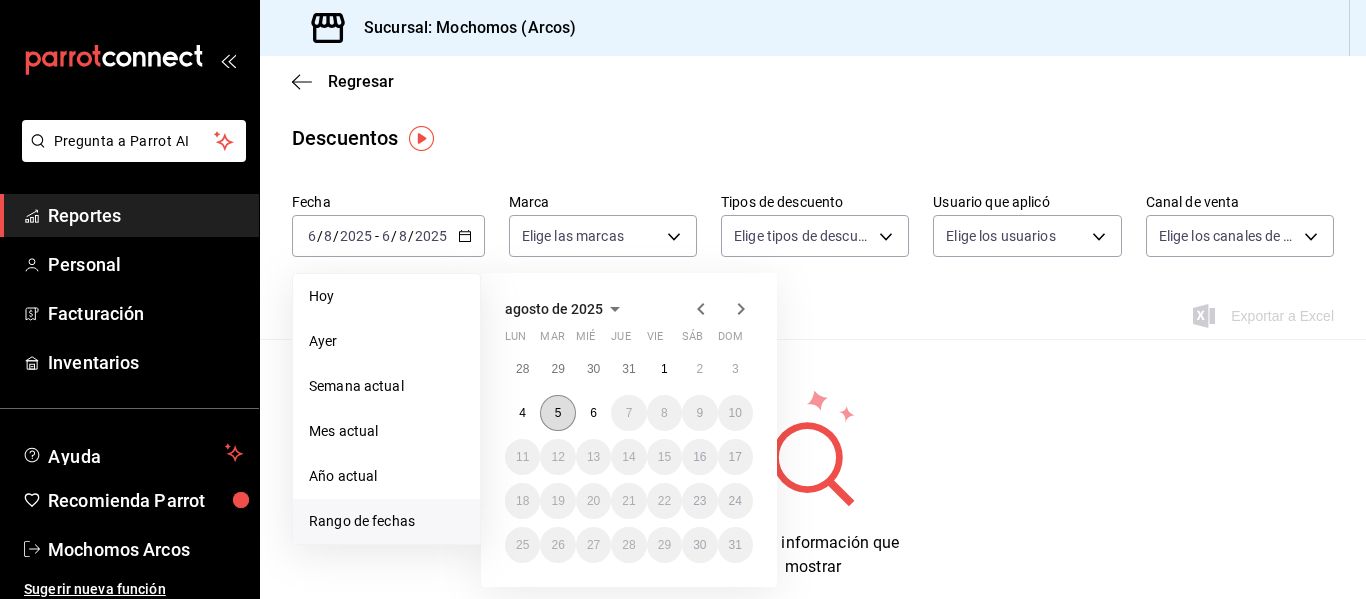 click on "5" at bounding box center (558, 413) 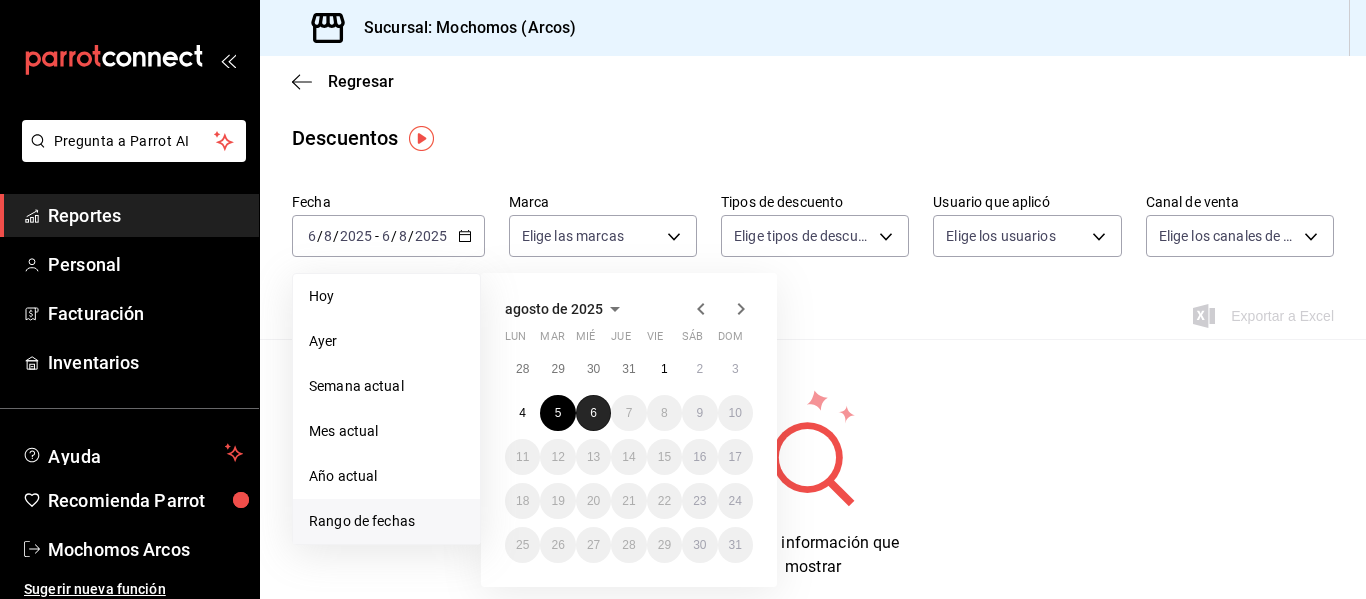 click on "6" at bounding box center (593, 413) 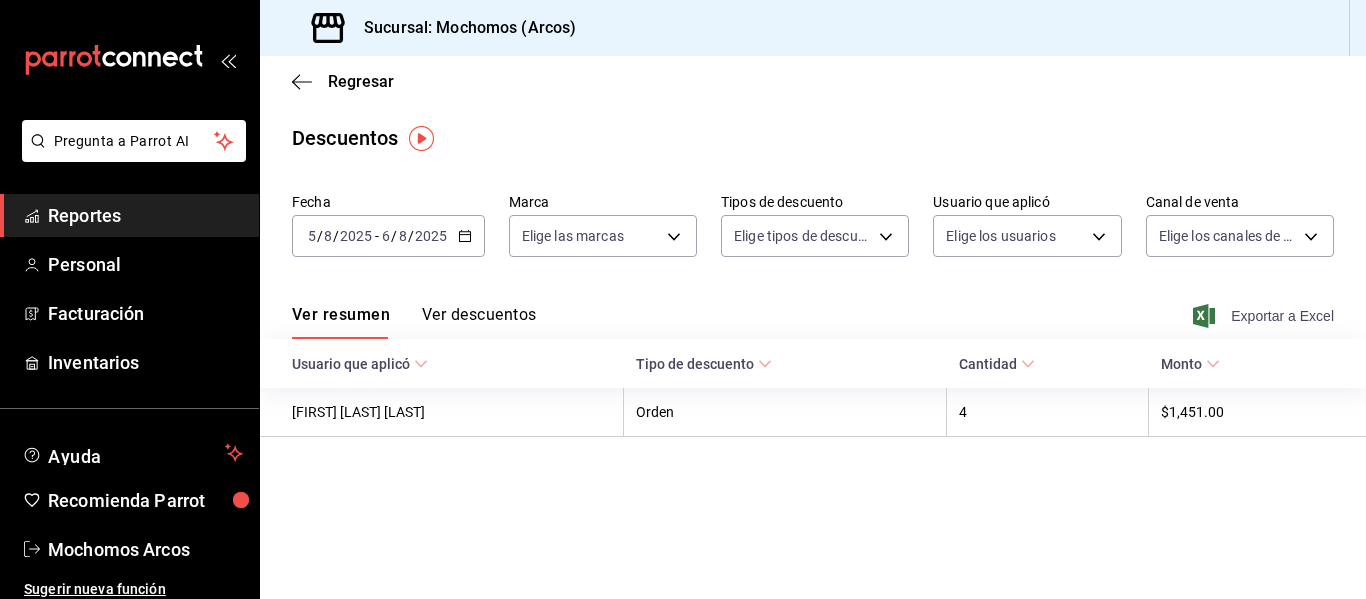 click 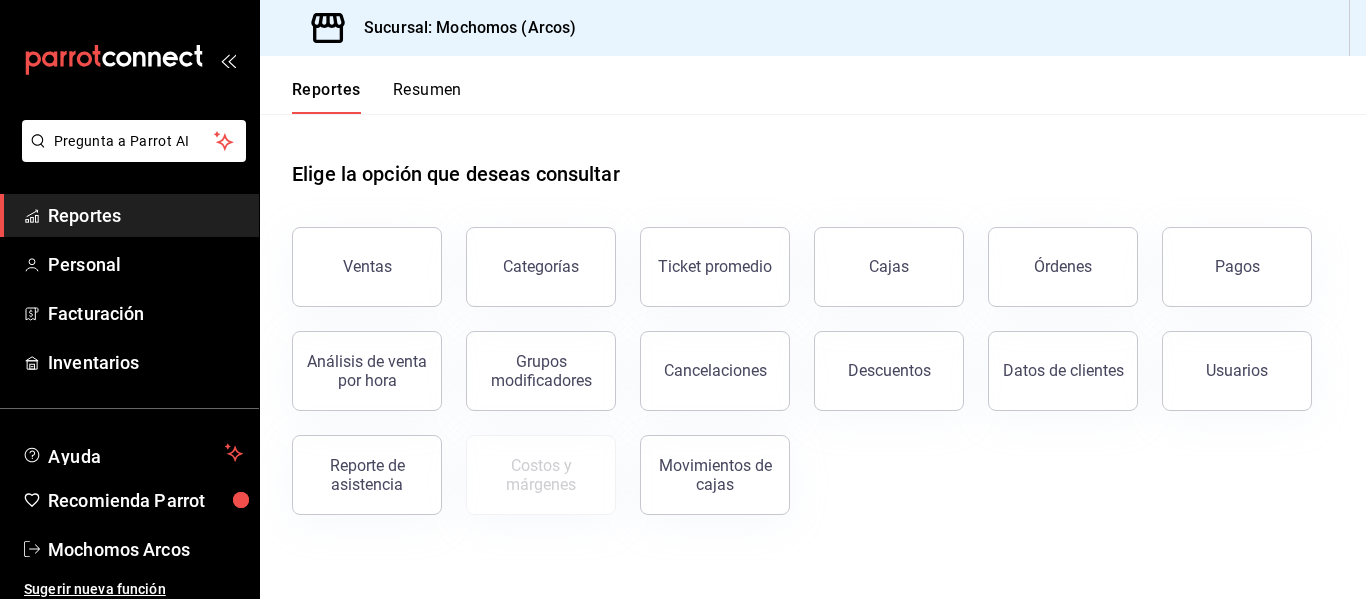 click on "Elige la opción que deseas consultar" at bounding box center (813, 158) 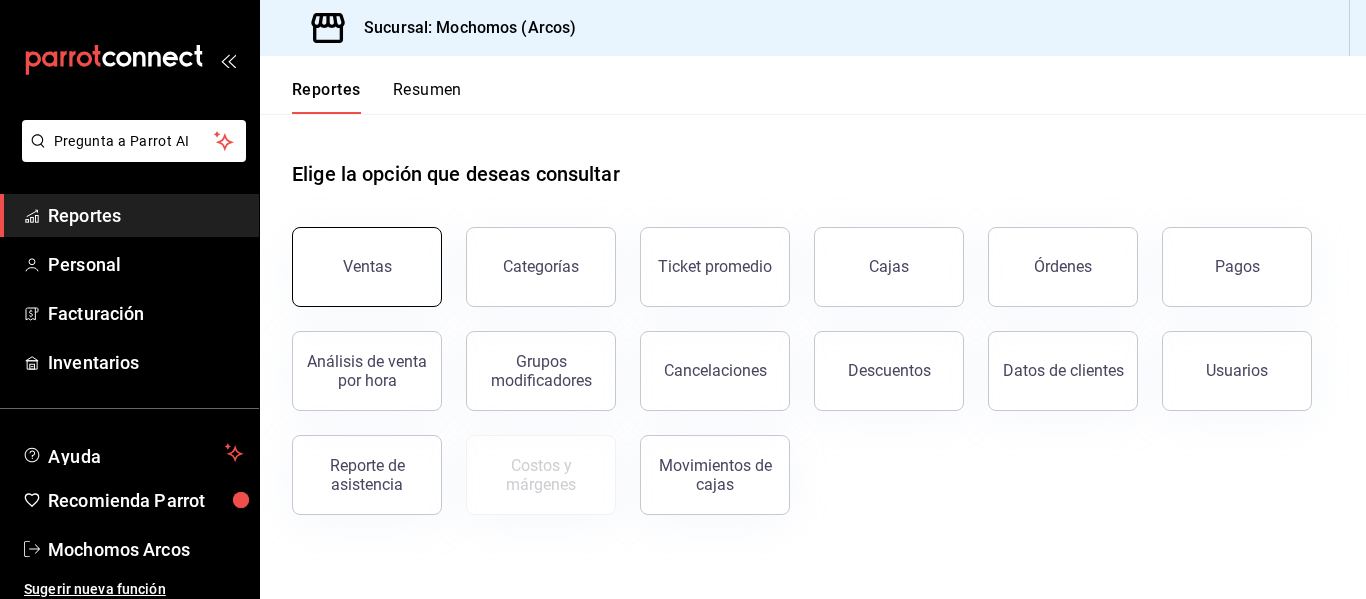 click on "Ventas" at bounding box center [367, 267] 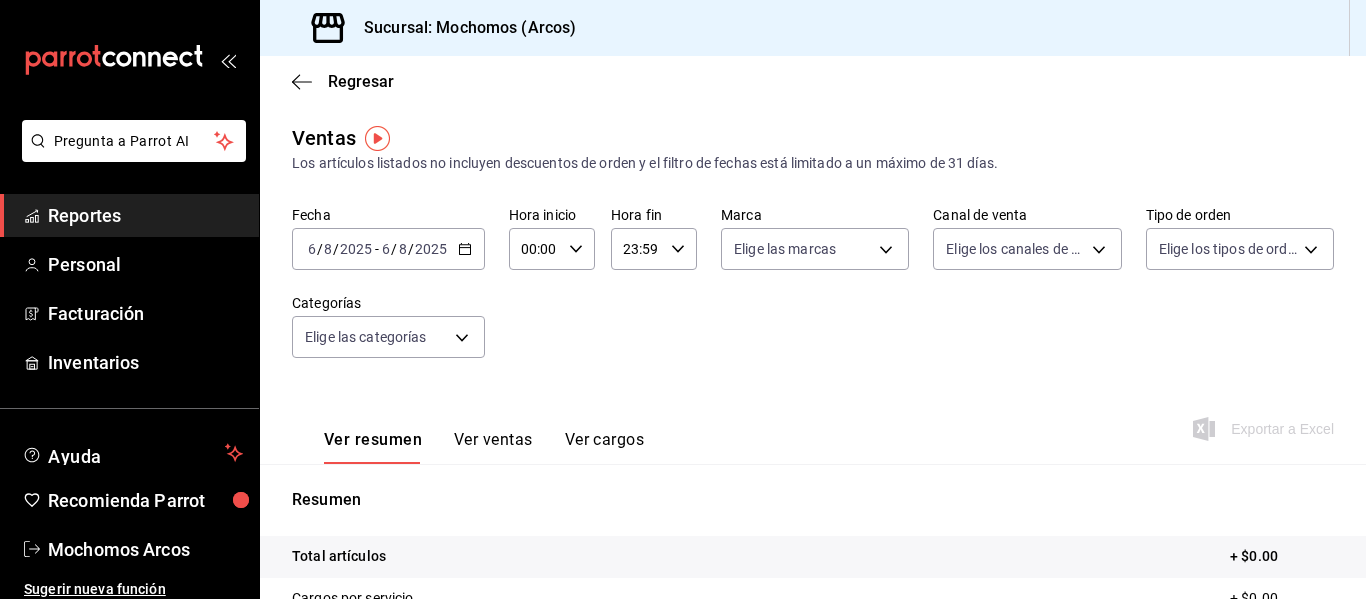 click on "8" at bounding box center (403, 249) 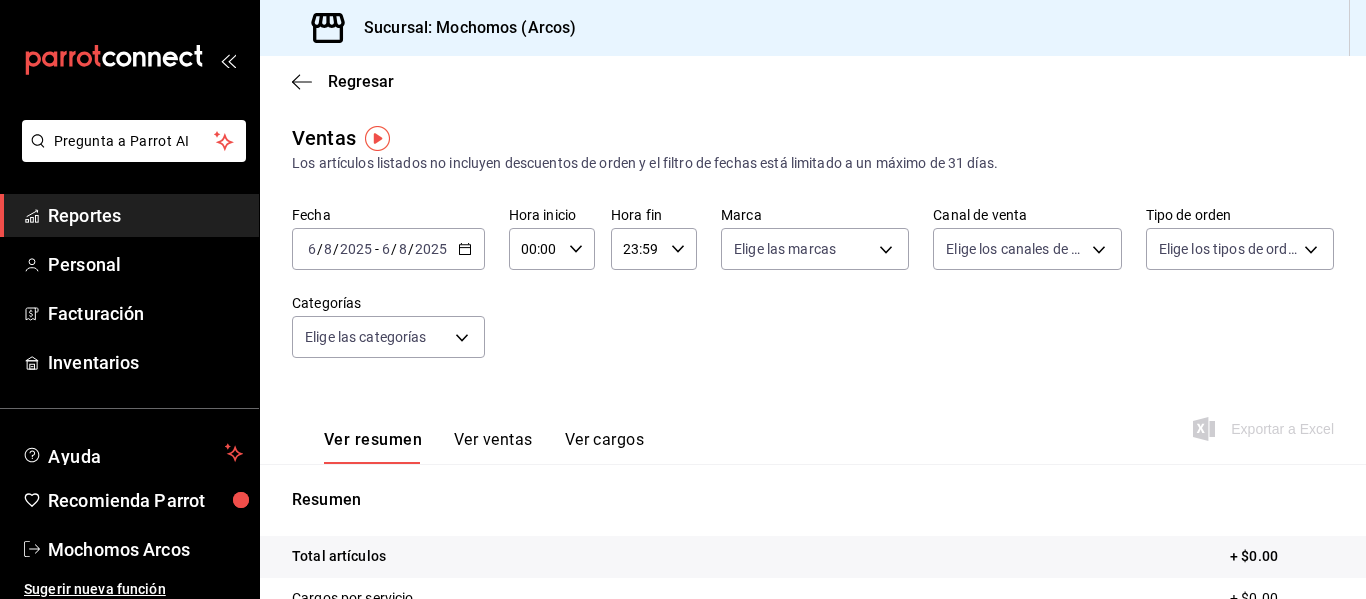 click on "8" at bounding box center (403, 249) 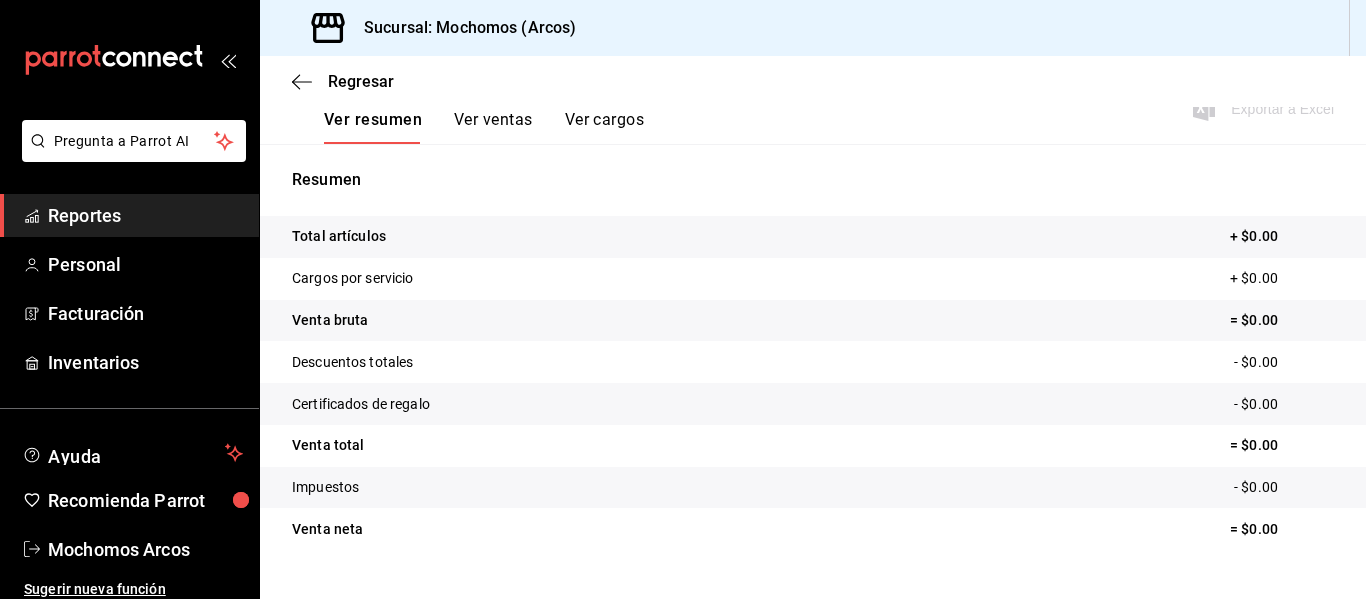 scroll, scrollTop: 359, scrollLeft: 0, axis: vertical 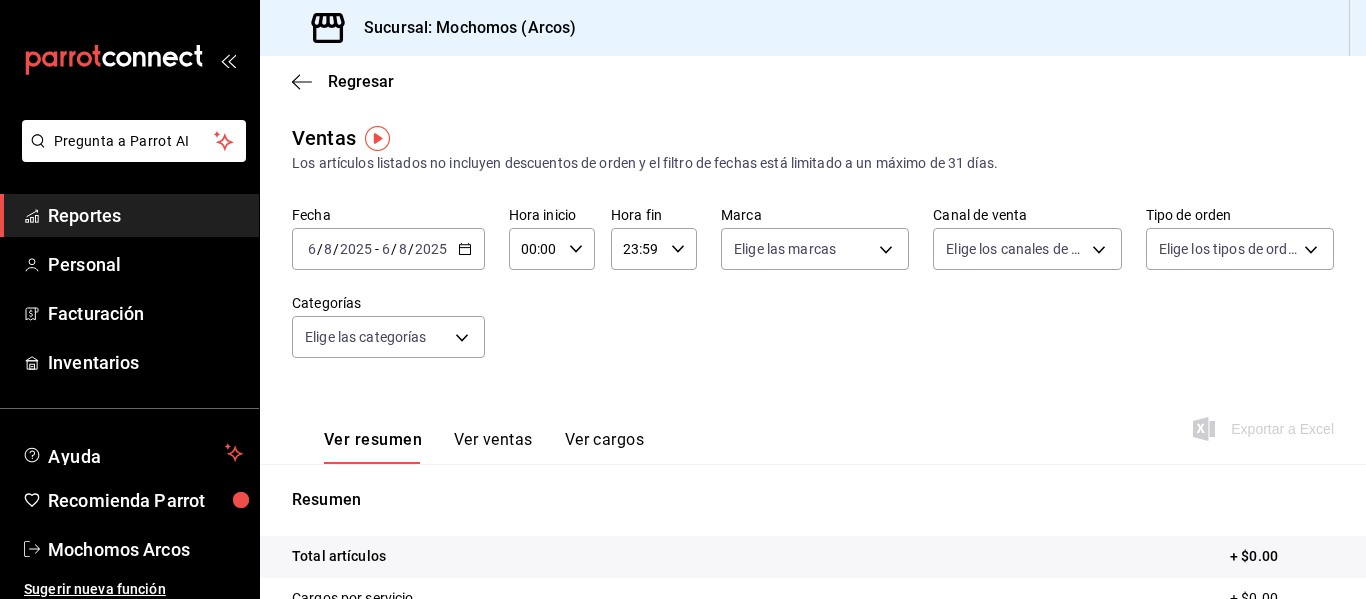 click on "-" at bounding box center [377, 249] 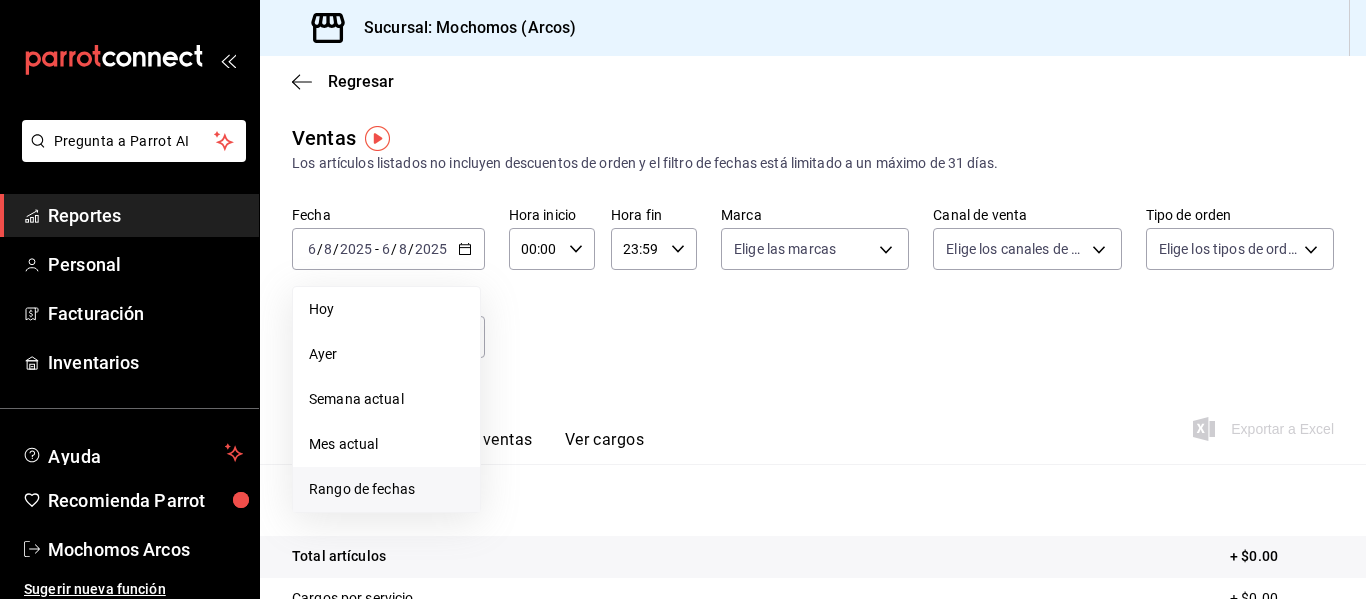 click on "Rango de fechas" at bounding box center [386, 489] 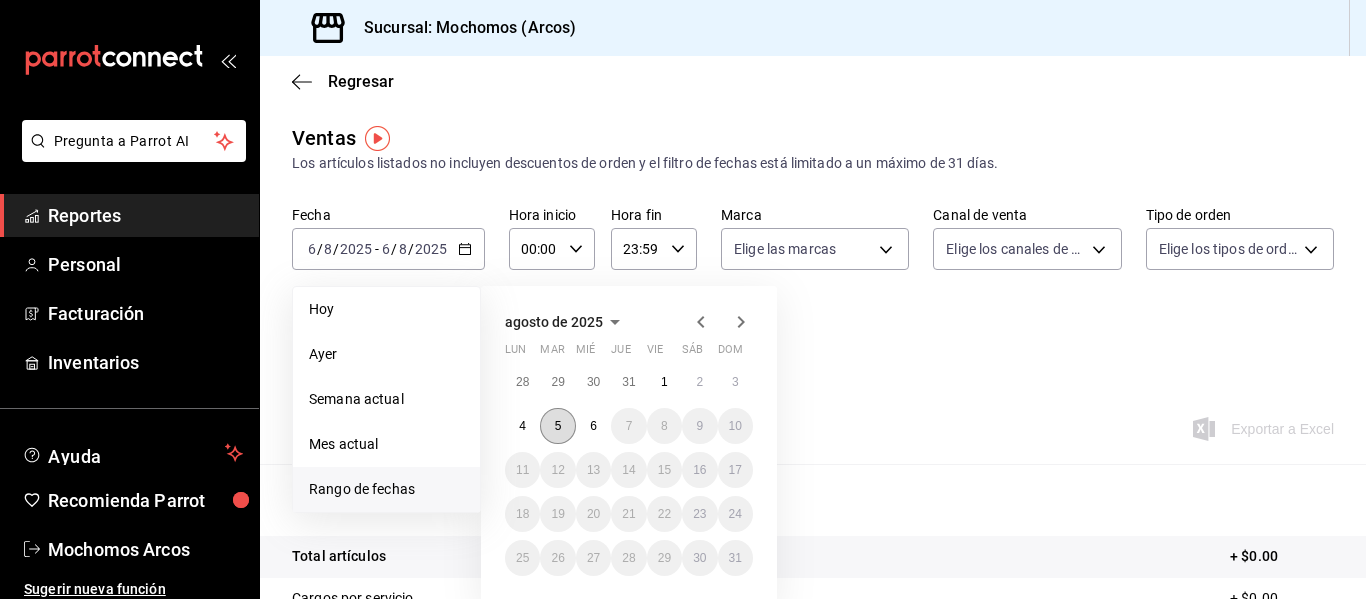click on "5" at bounding box center [558, 426] 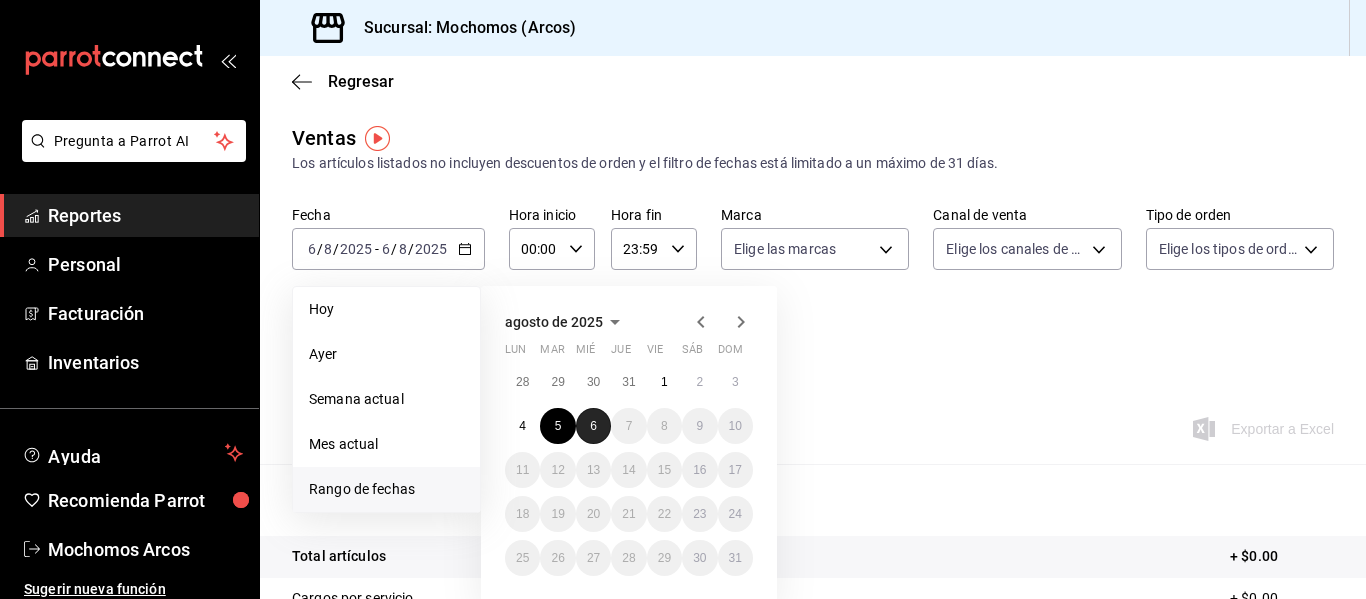 click on "6" at bounding box center (593, 426) 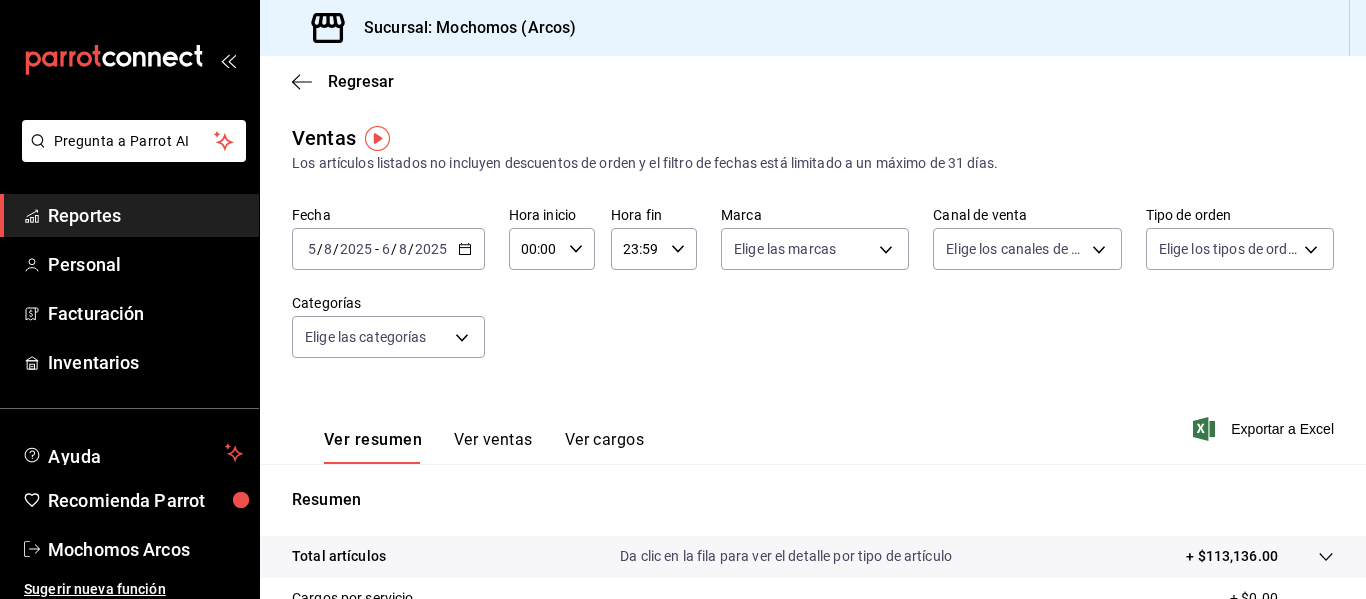 click on "00:00" at bounding box center (535, 249) 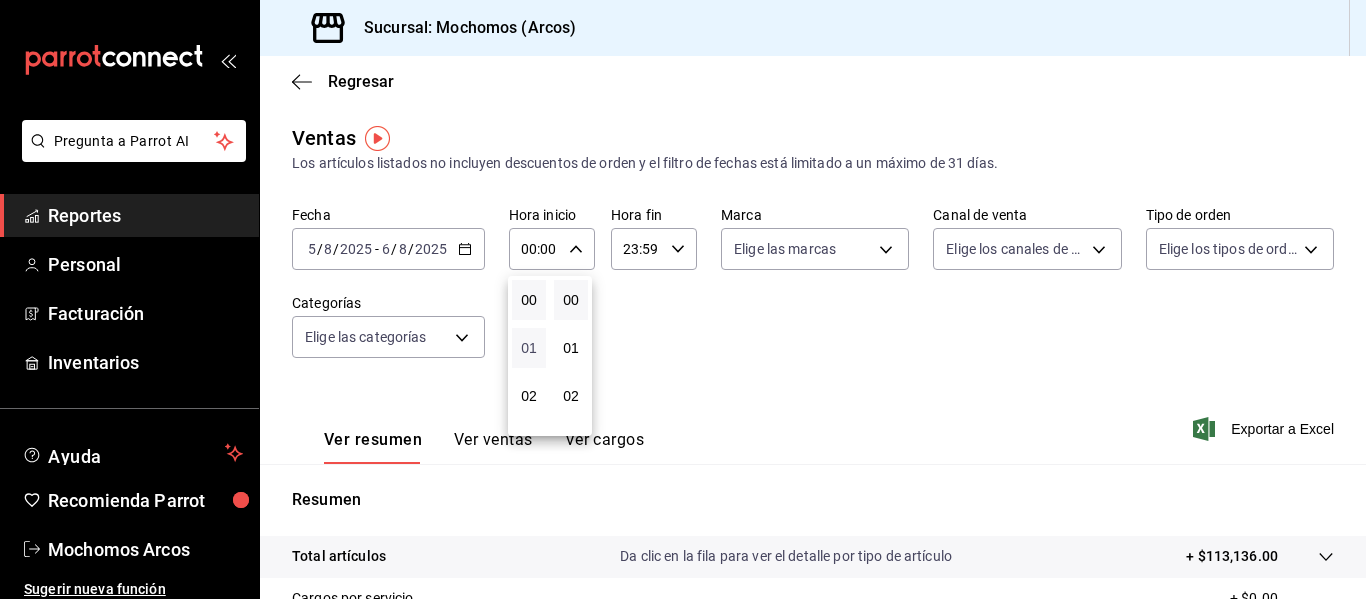 click on "01" at bounding box center [529, 348] 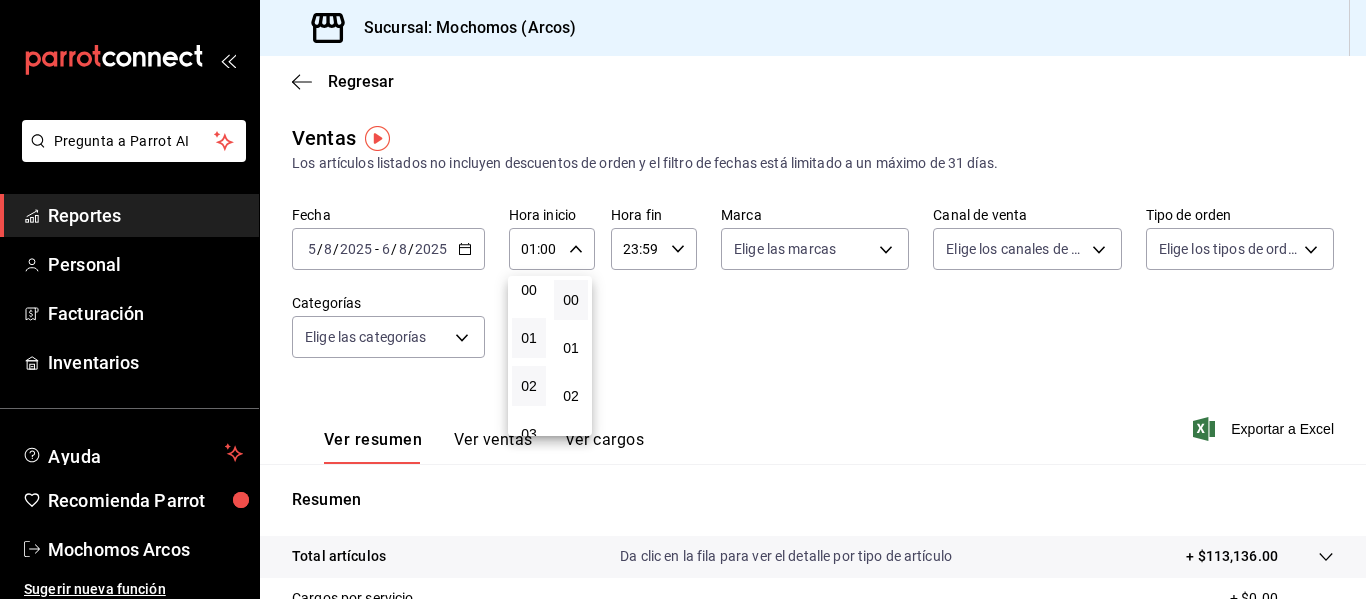 click on "02" at bounding box center (529, 386) 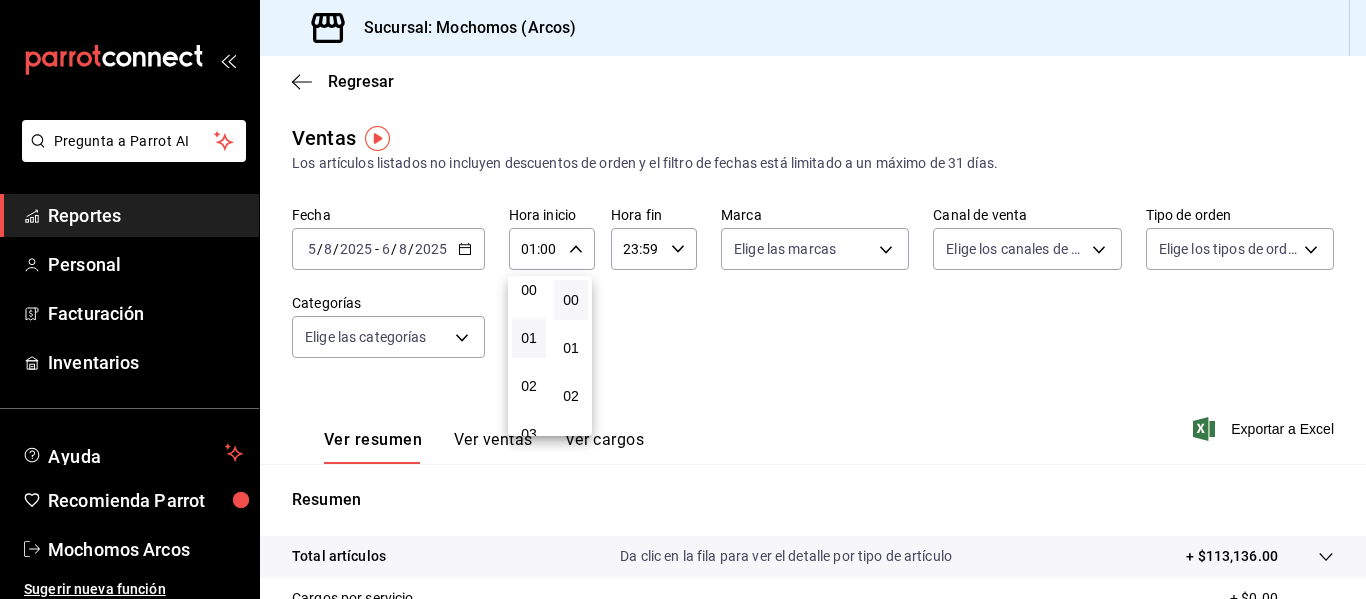 click on "02" at bounding box center [529, 386] 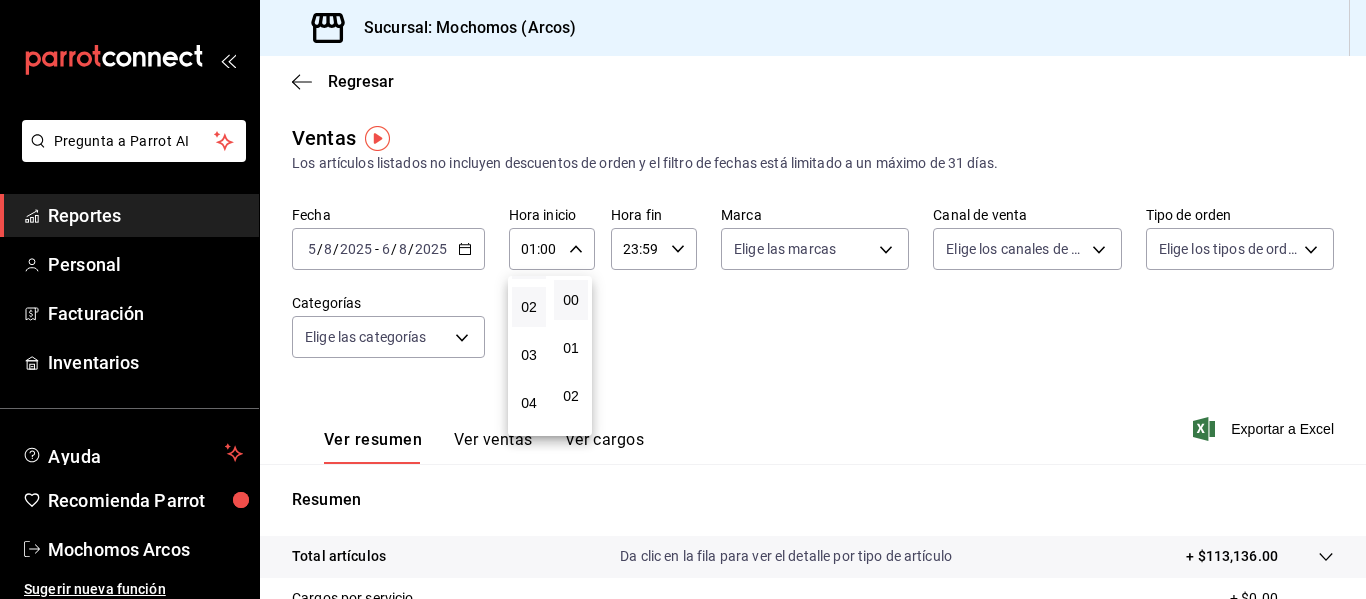 scroll, scrollTop: 90, scrollLeft: 0, axis: vertical 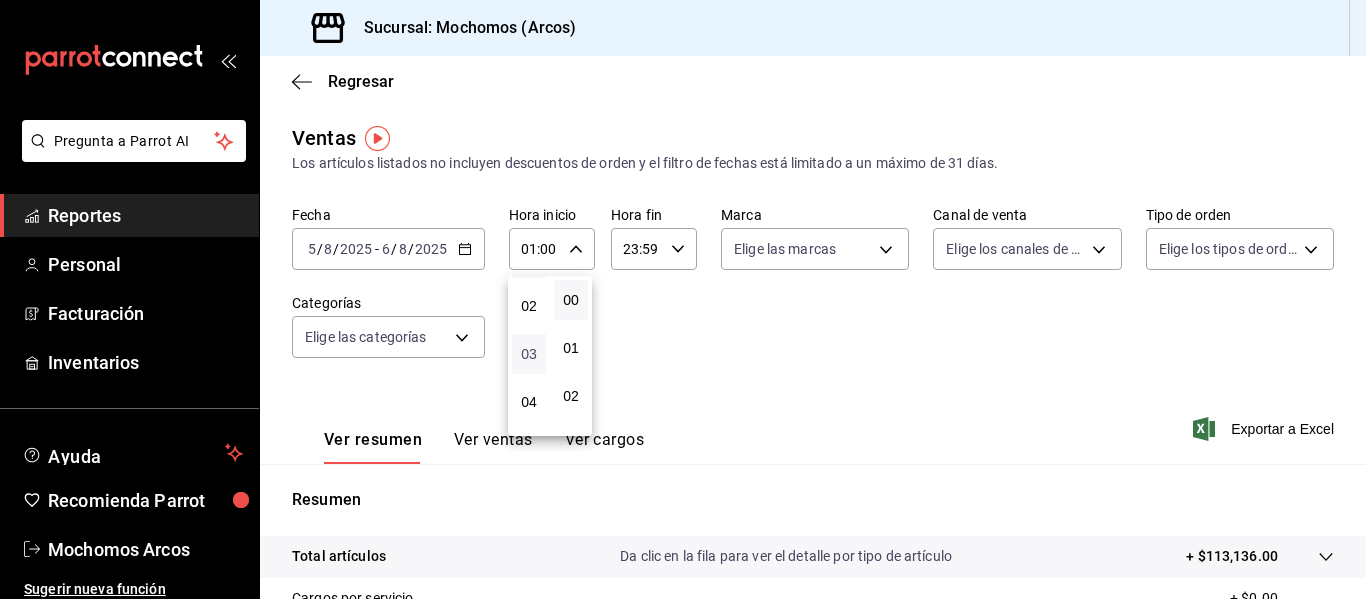 click on "03" at bounding box center [529, 354] 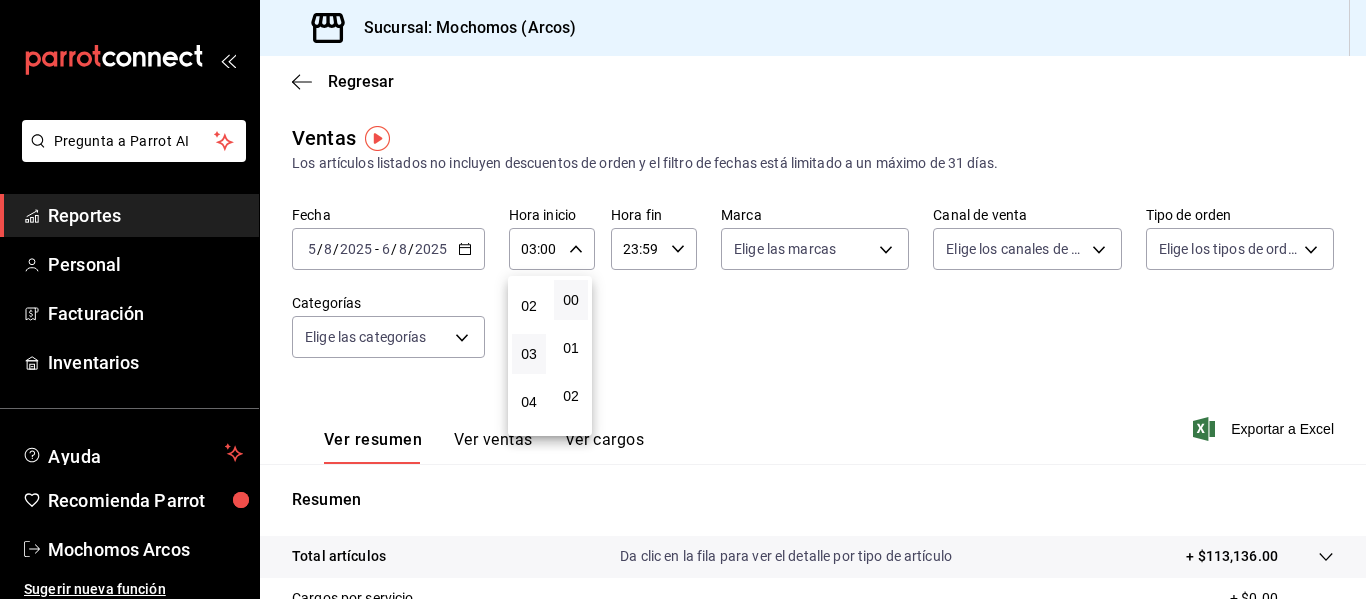 click at bounding box center [683, 299] 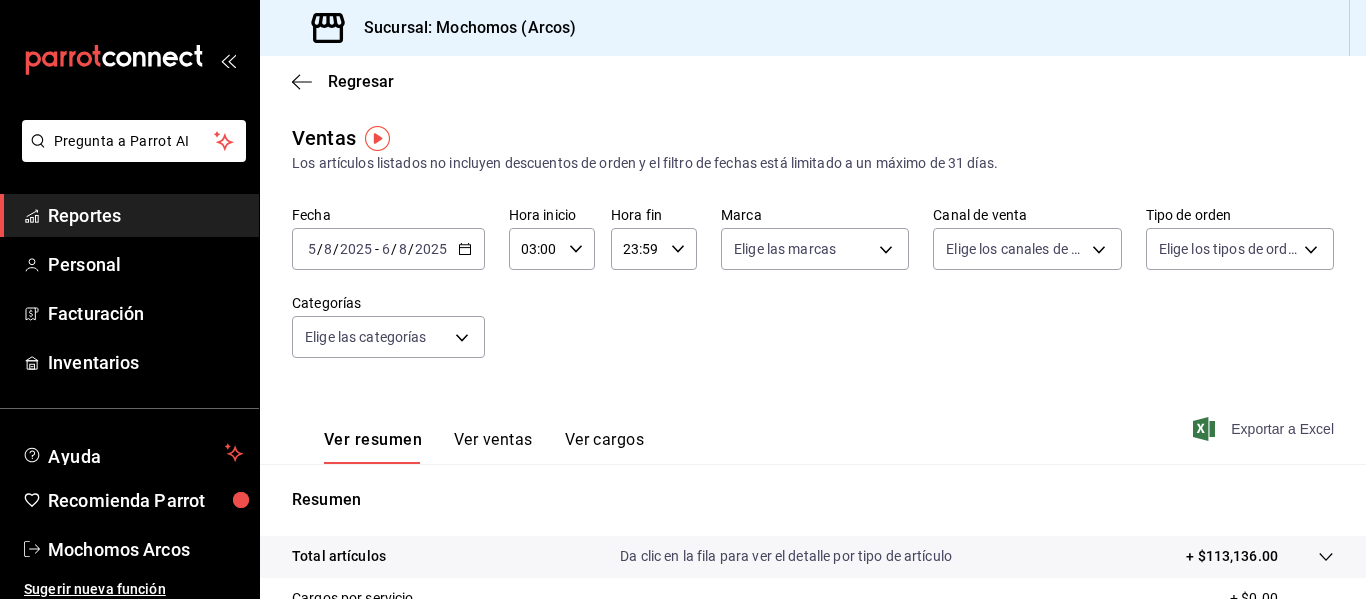 click 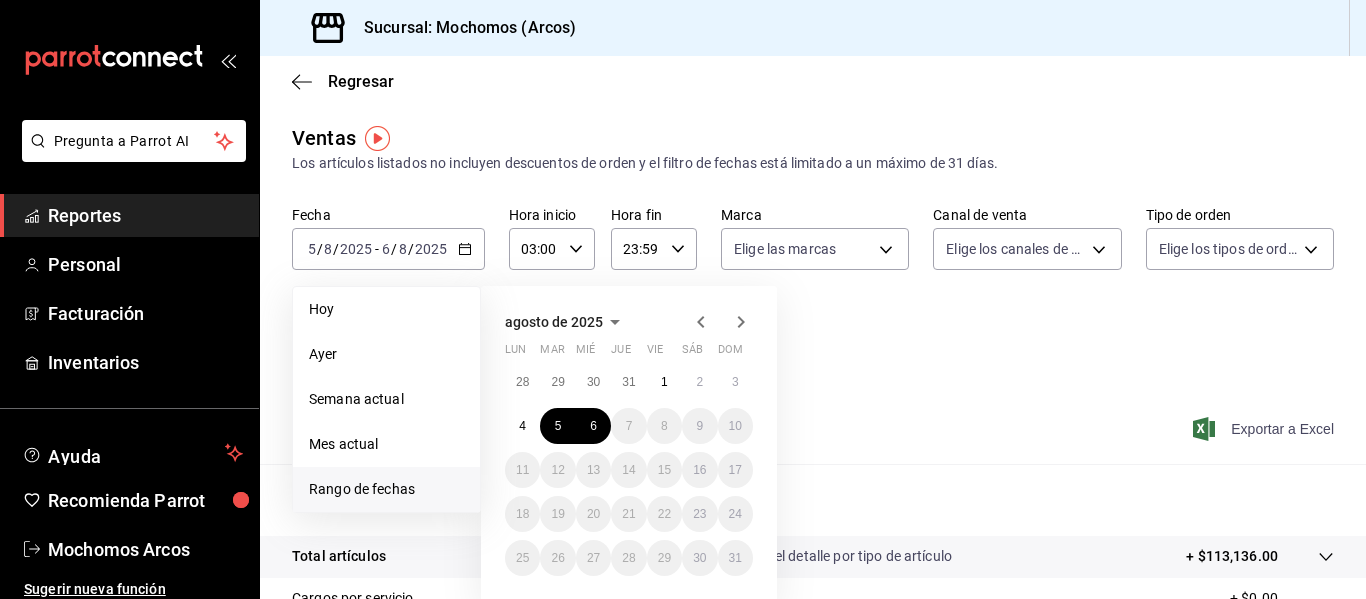 click on "Reportes" at bounding box center [145, 215] 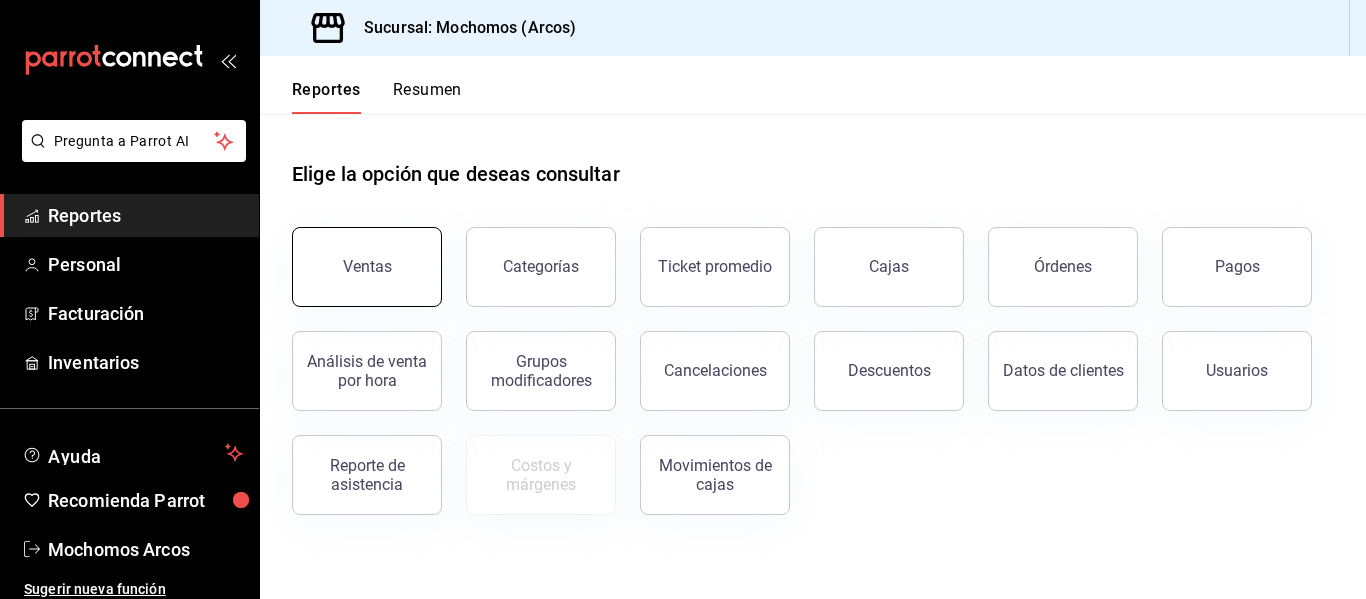 click on "Ventas" at bounding box center (367, 266) 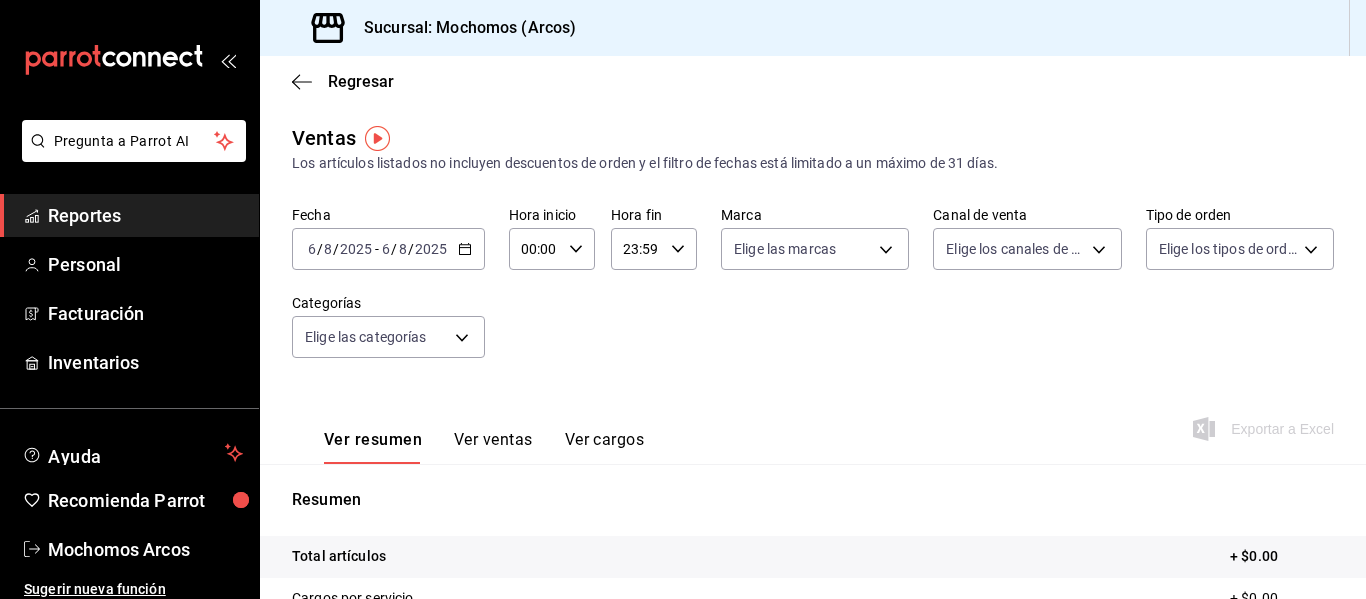 click on "2025" at bounding box center (356, 249) 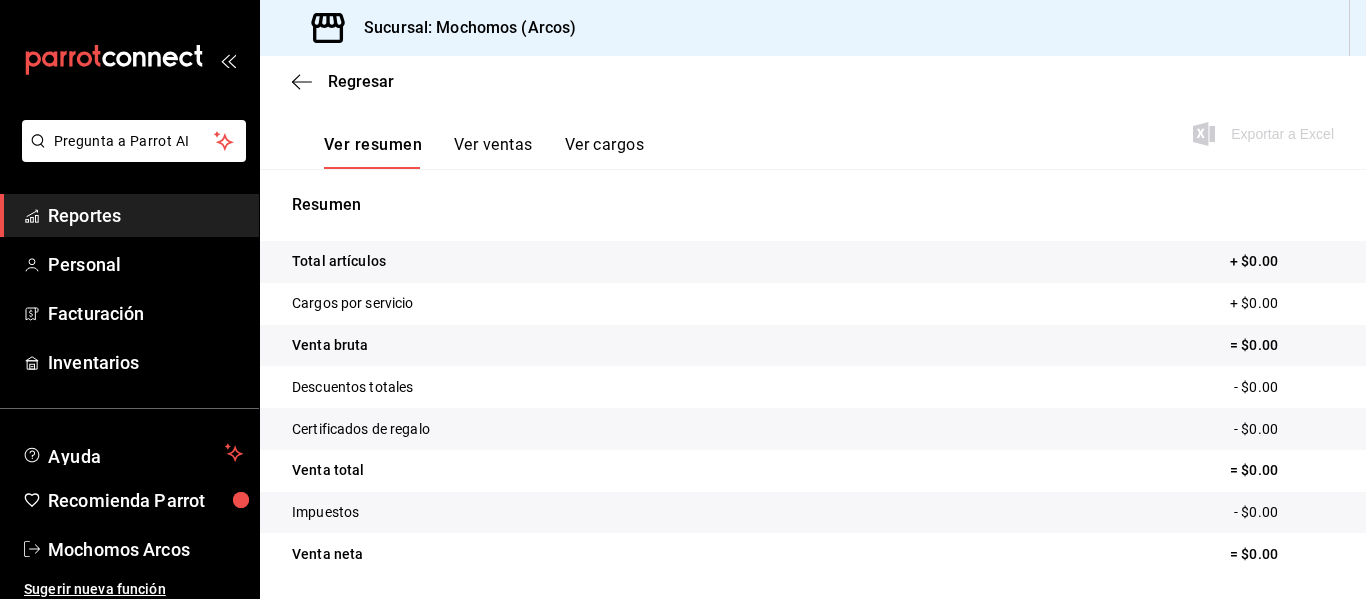 scroll, scrollTop: 320, scrollLeft: 0, axis: vertical 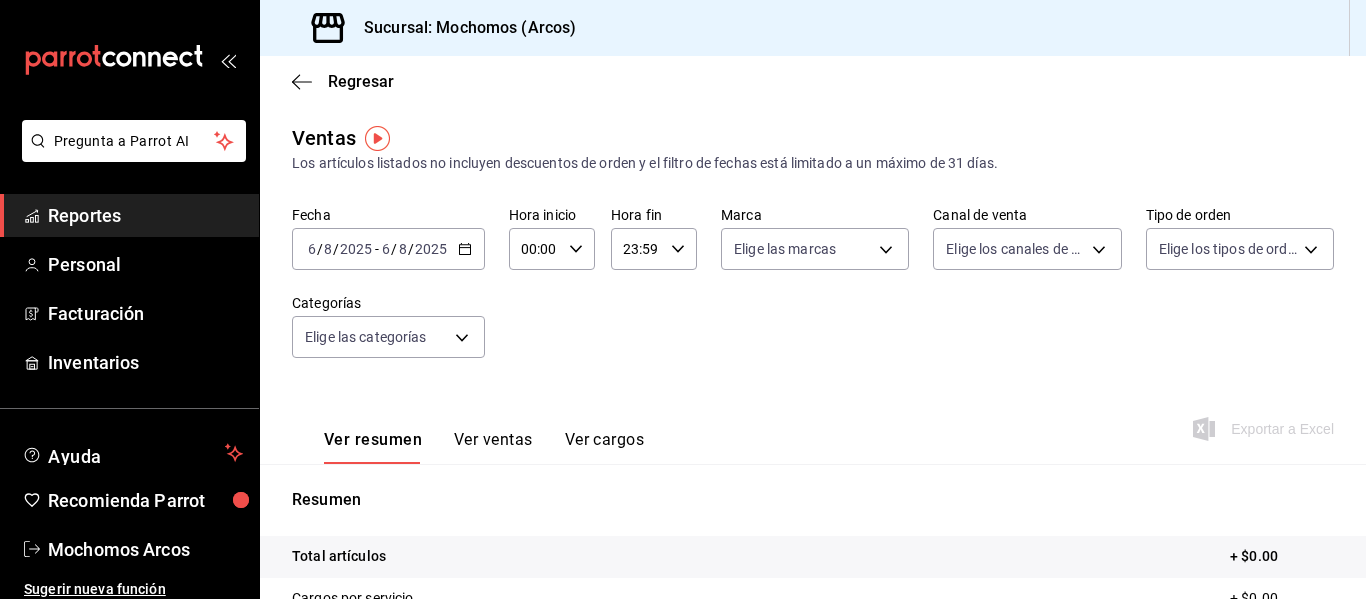 click on "6" at bounding box center (386, 249) 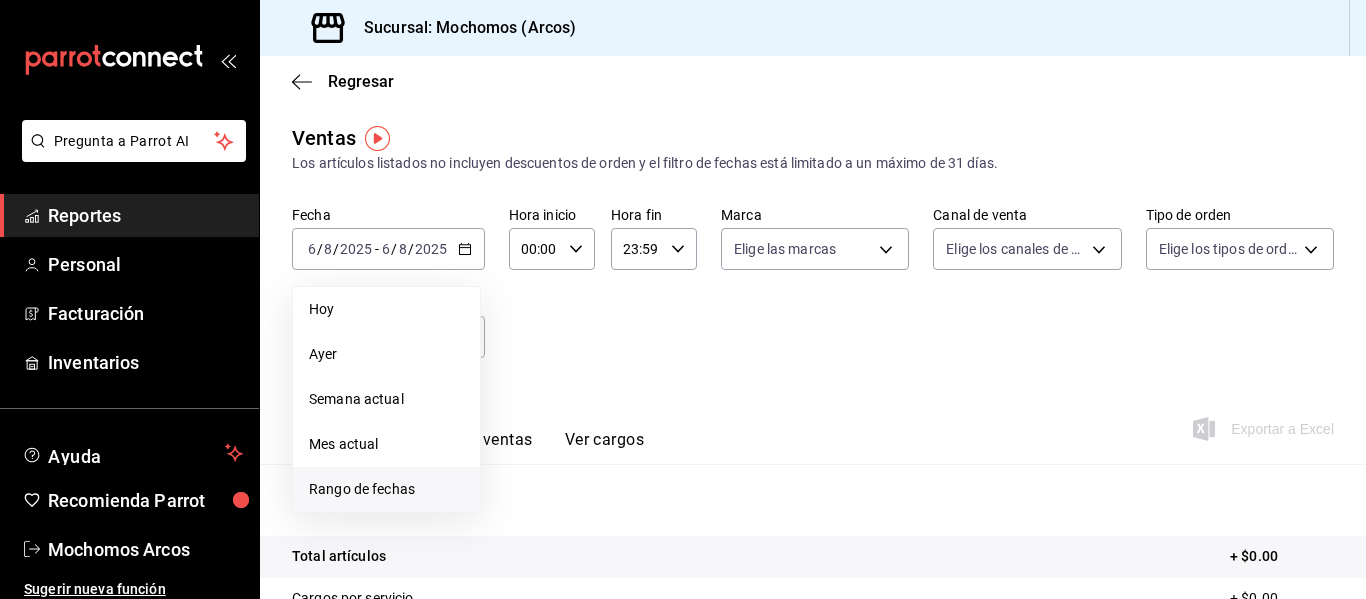 click on "Rango de fechas" at bounding box center [386, 489] 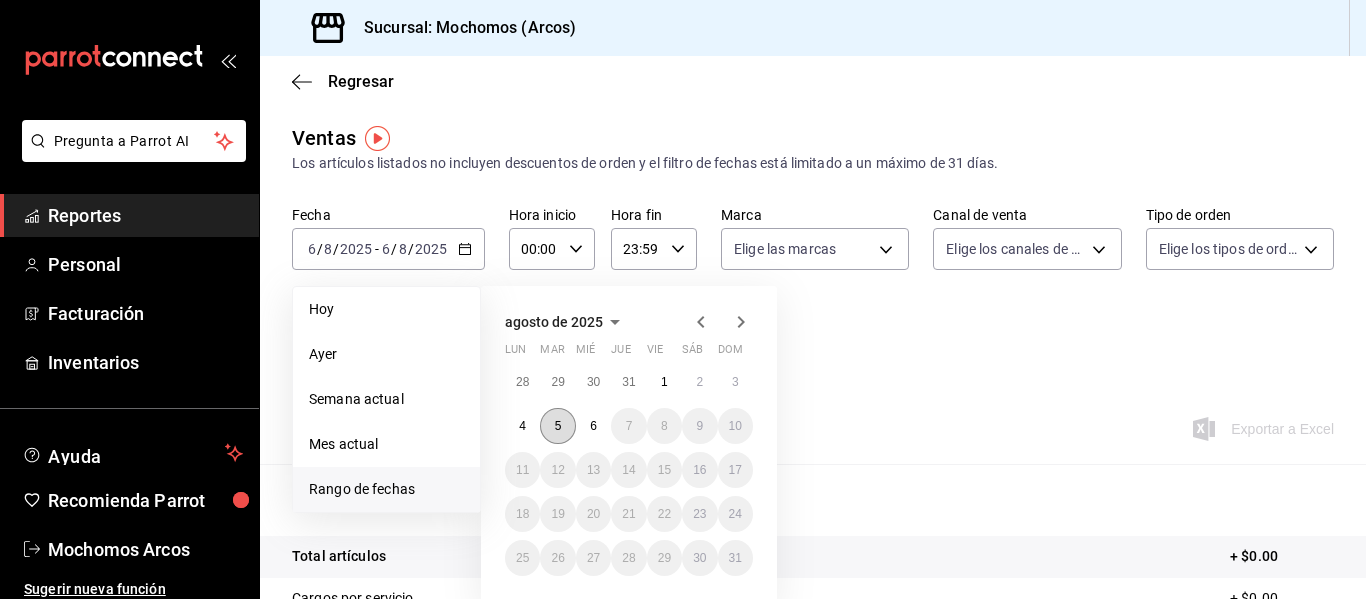 click on "5" at bounding box center [558, 426] 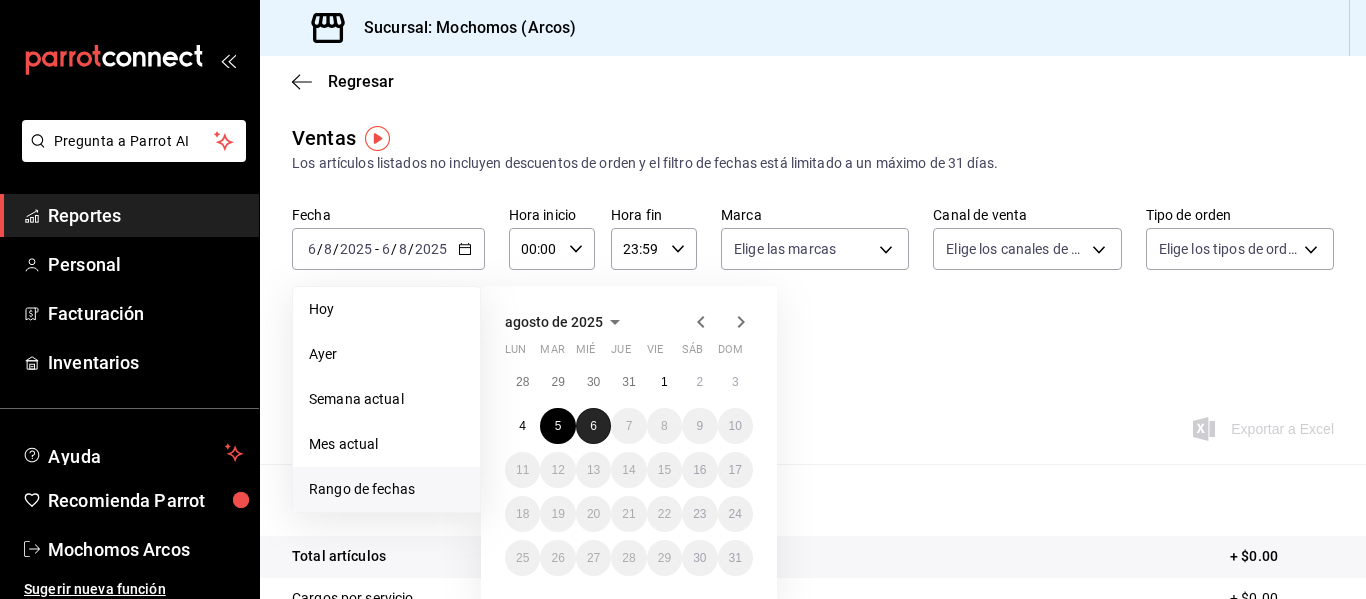 click on "6" at bounding box center (593, 426) 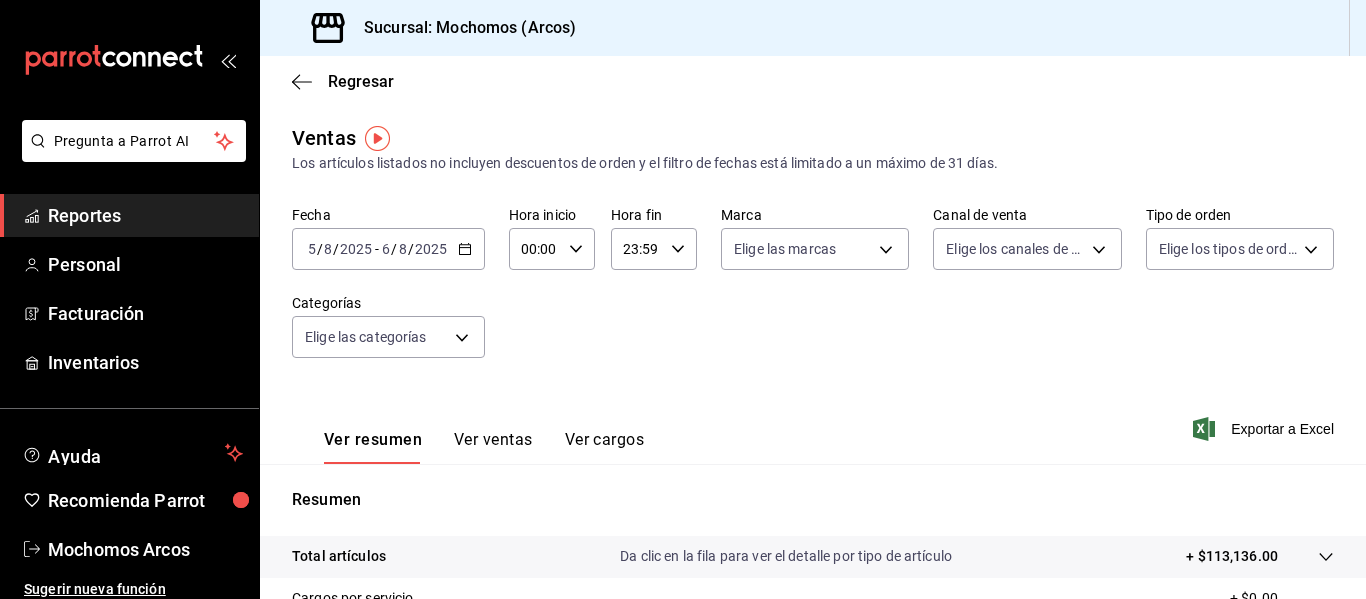 click on "00:00" at bounding box center (535, 249) 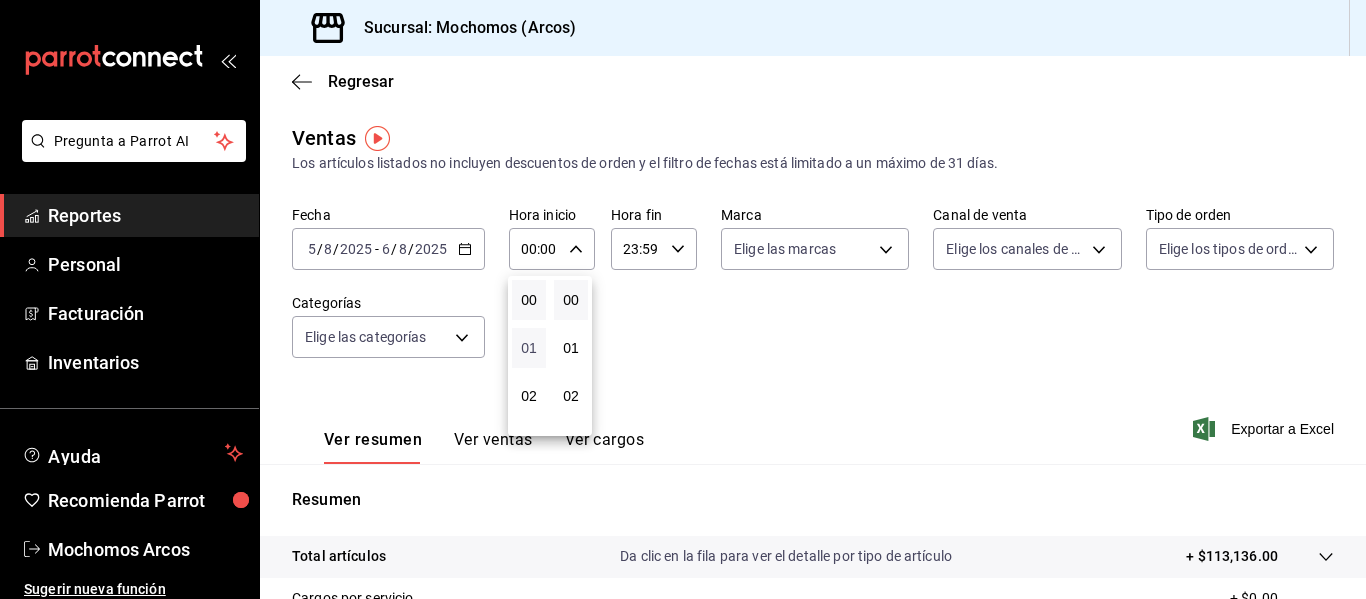 click on "01" at bounding box center [529, 348] 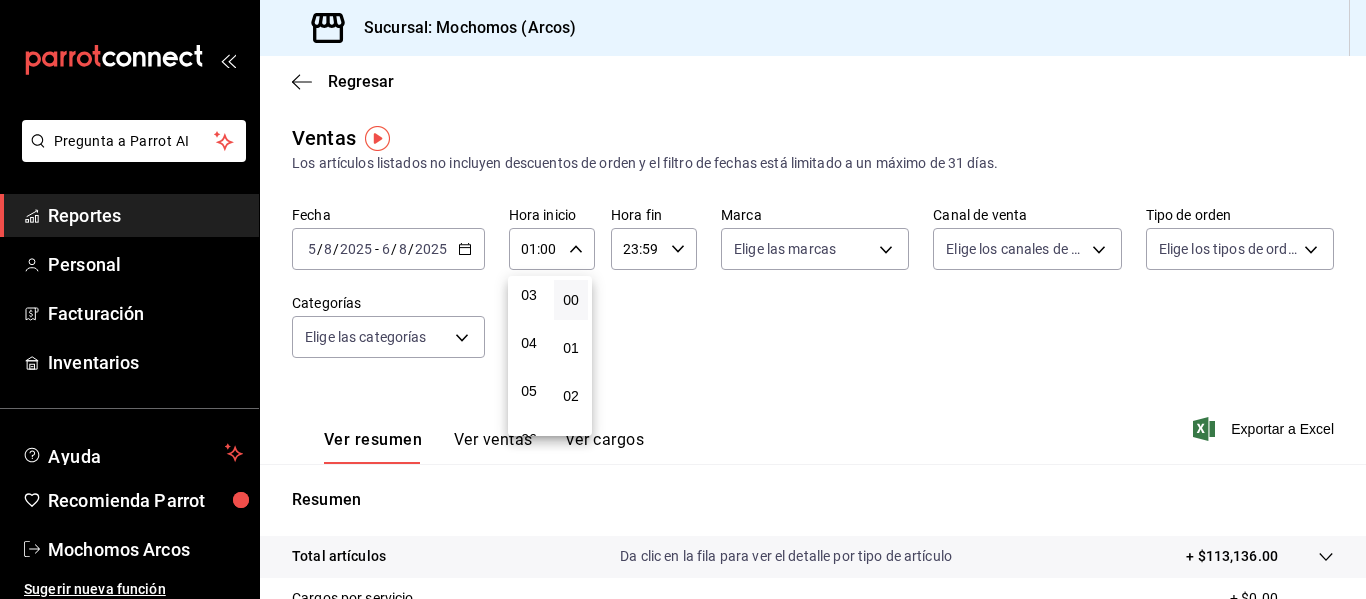 scroll, scrollTop: 143, scrollLeft: 0, axis: vertical 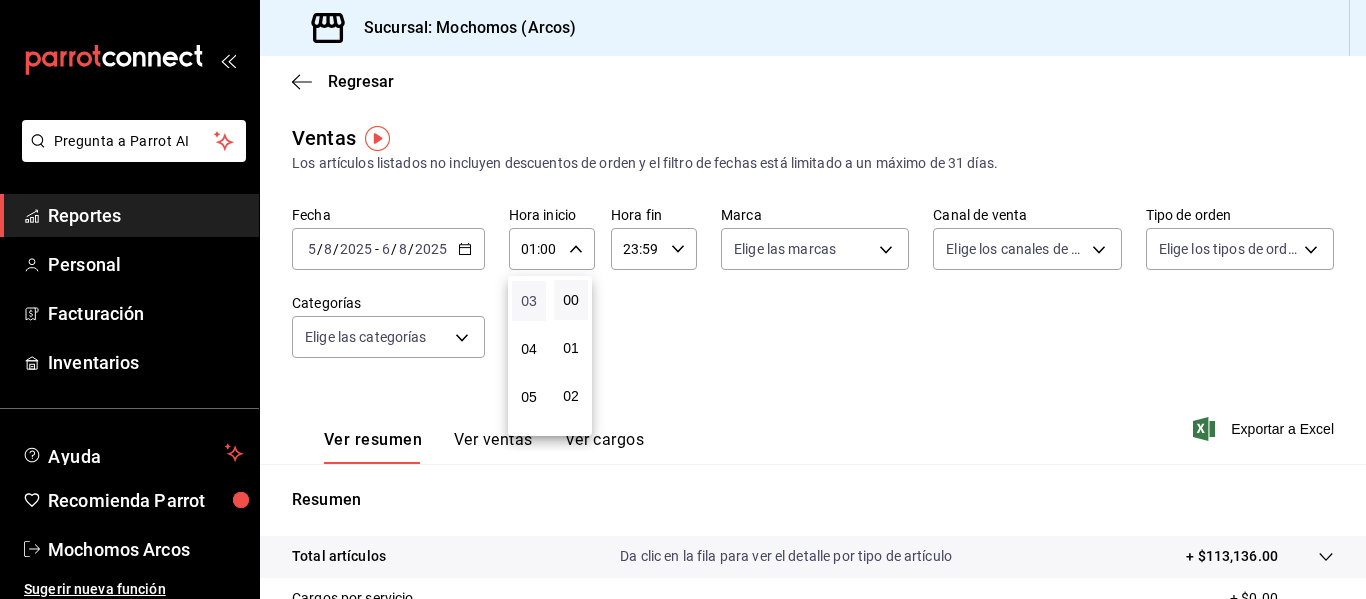 click on "03" at bounding box center (529, 301) 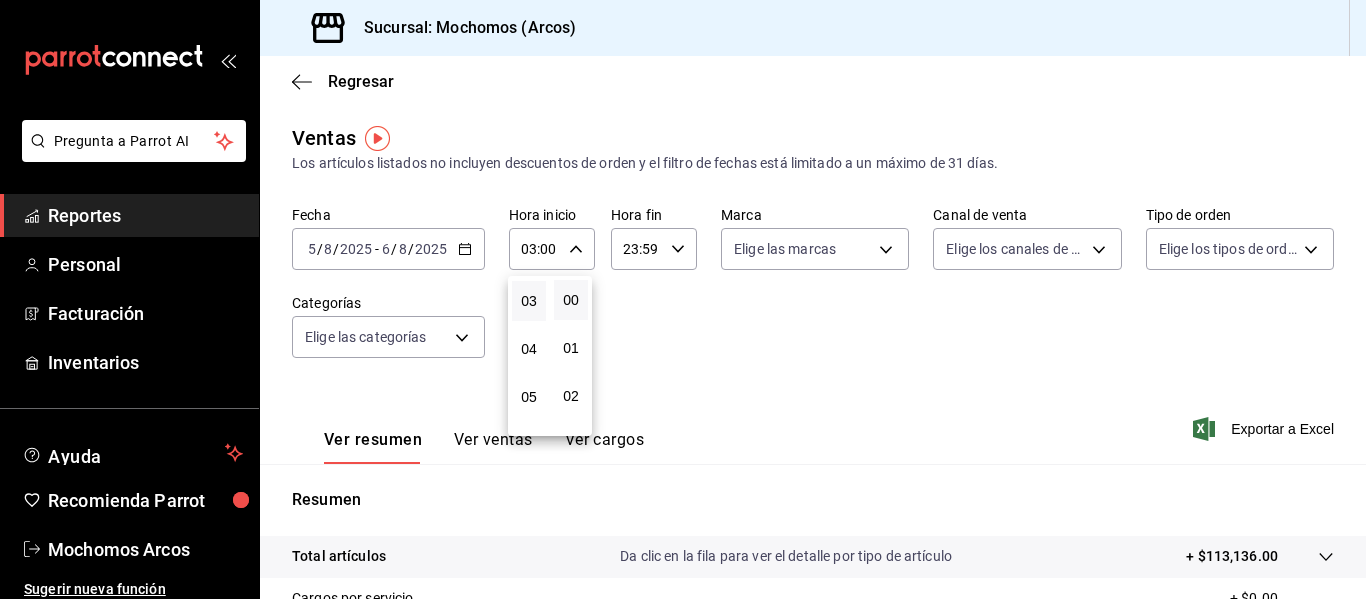 click at bounding box center [683, 299] 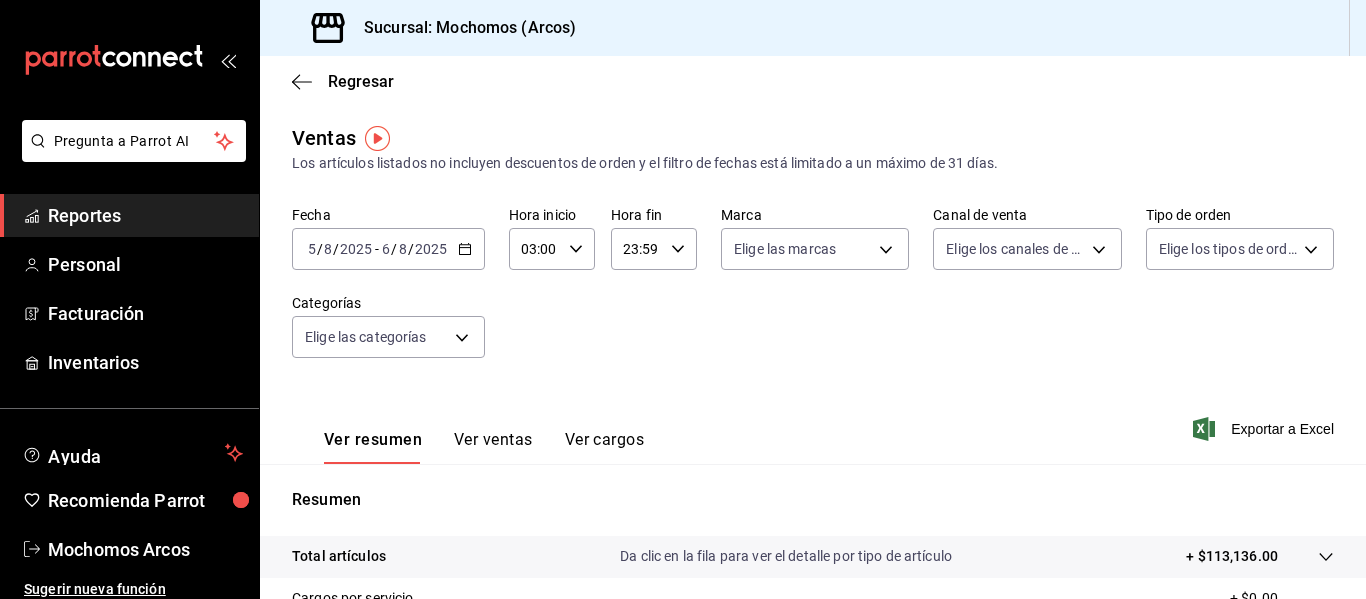 click 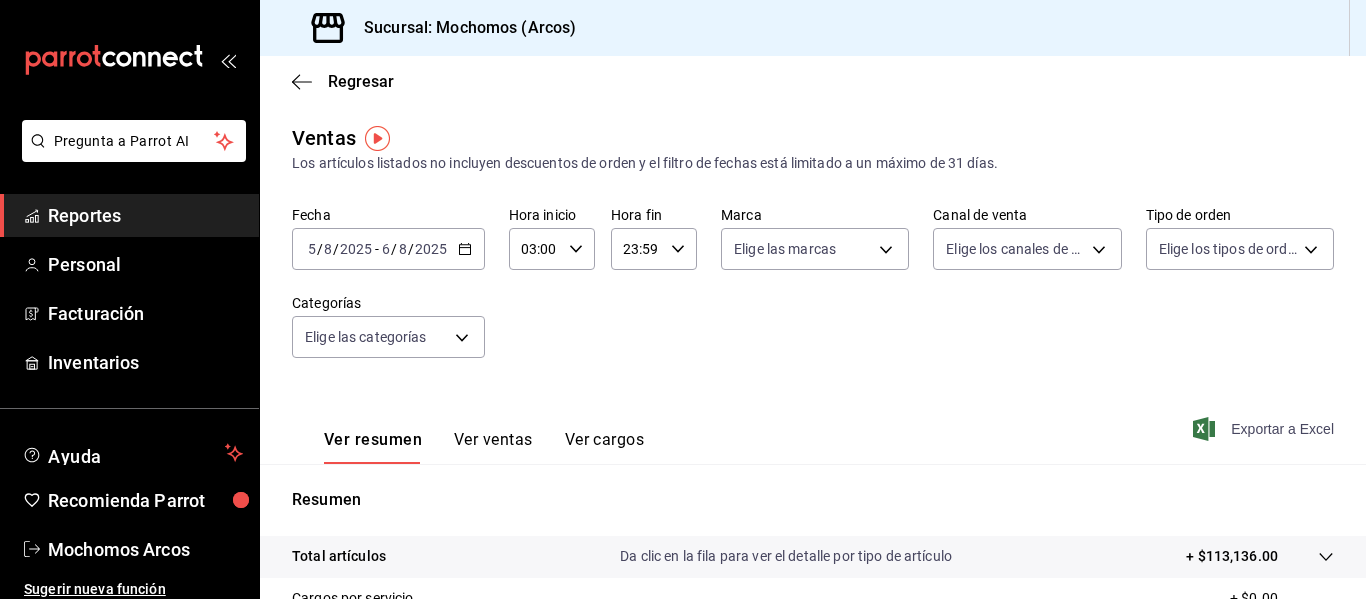 click 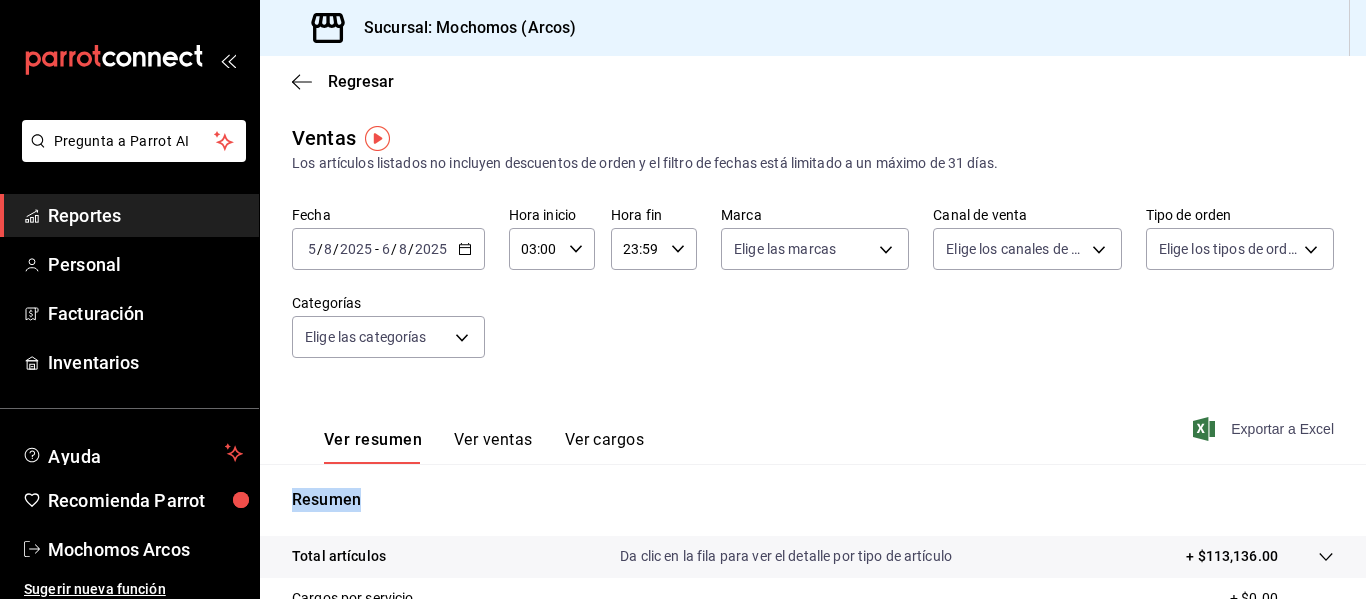 click 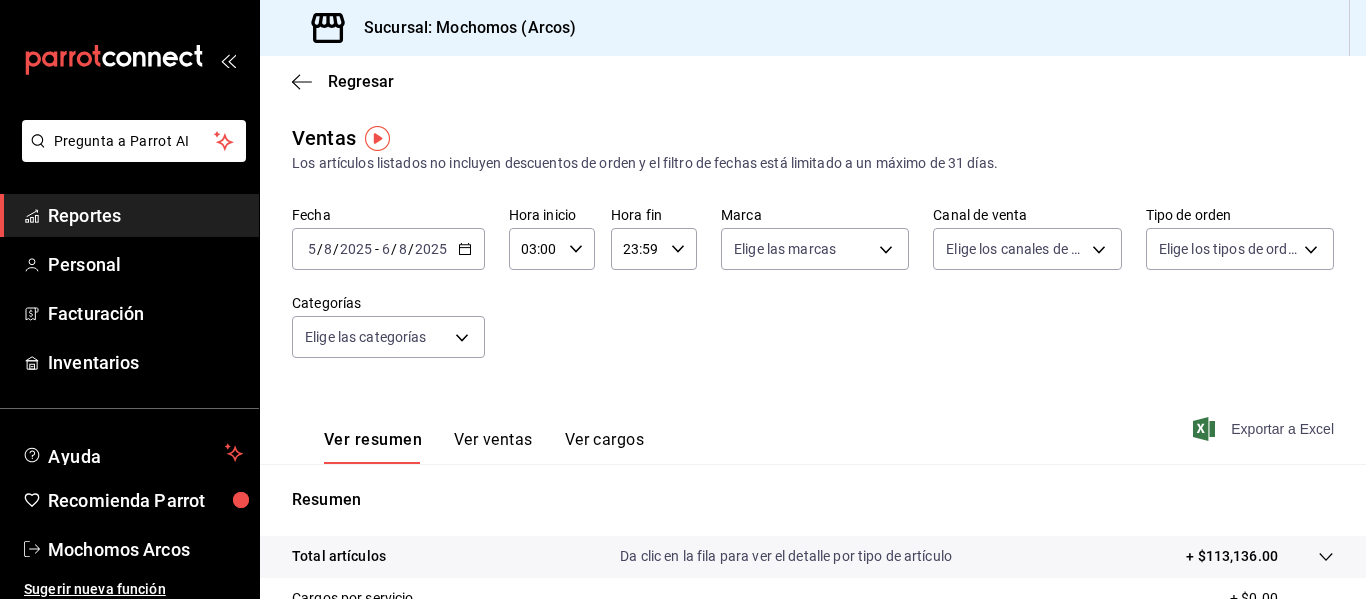 click on "2025-08-06 6 / 8 / 2025" at bounding box center (414, 249) 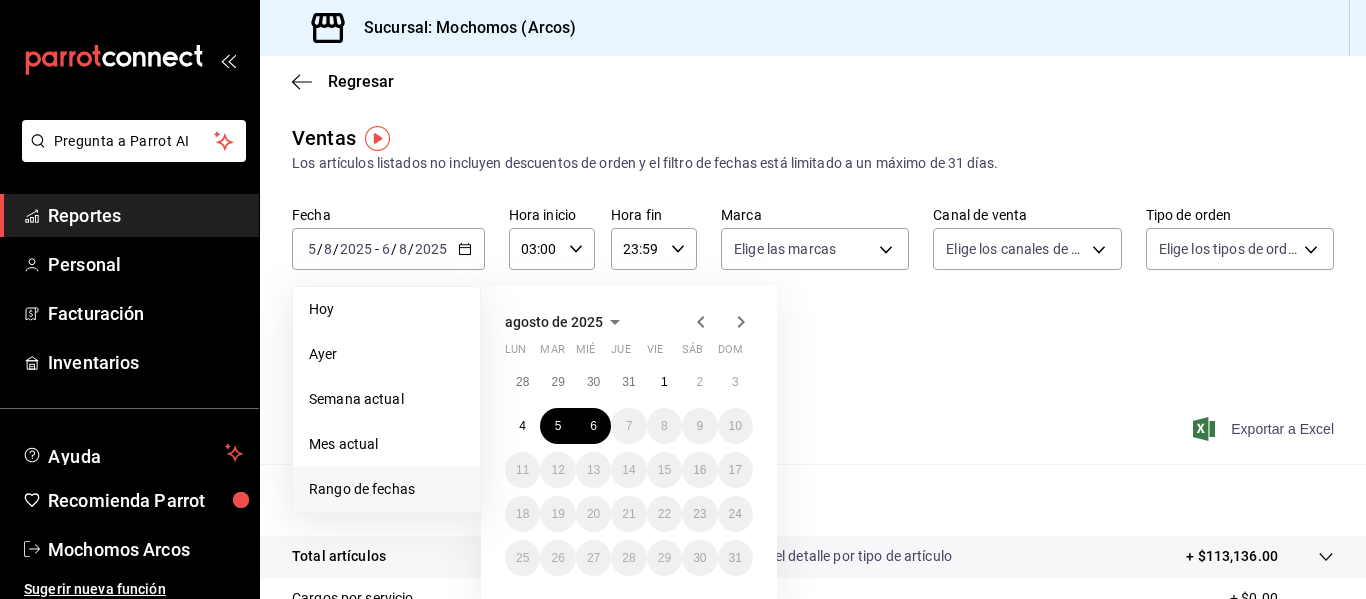 click 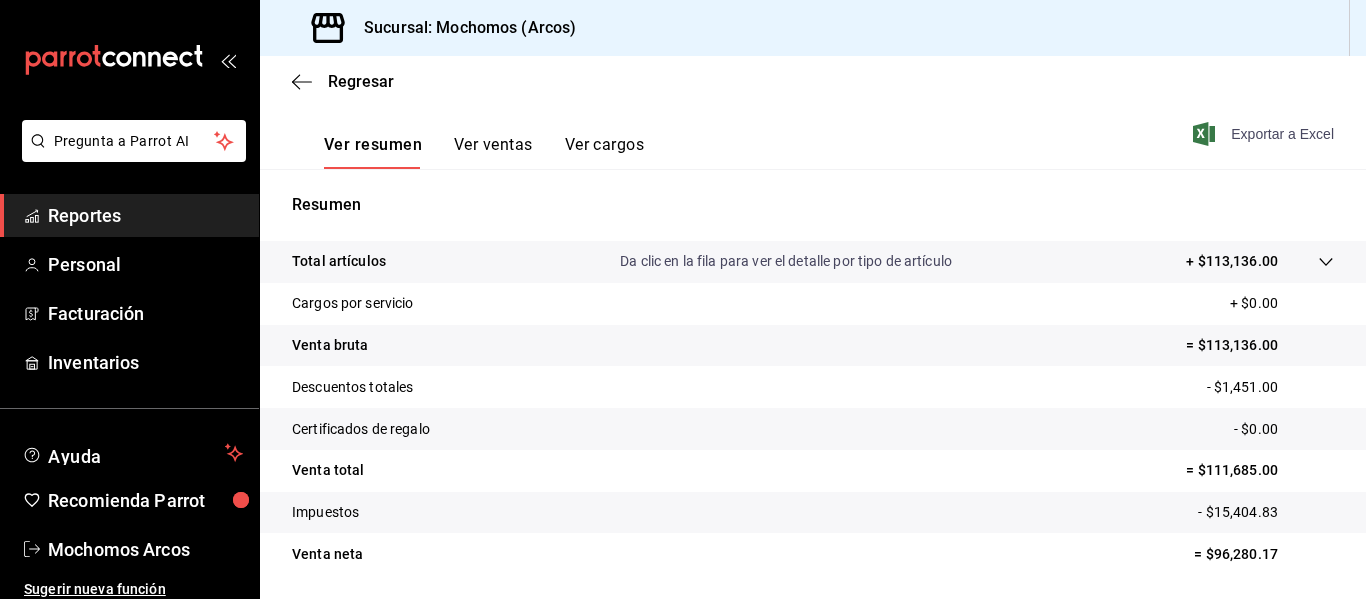 scroll, scrollTop: 320, scrollLeft: 0, axis: vertical 